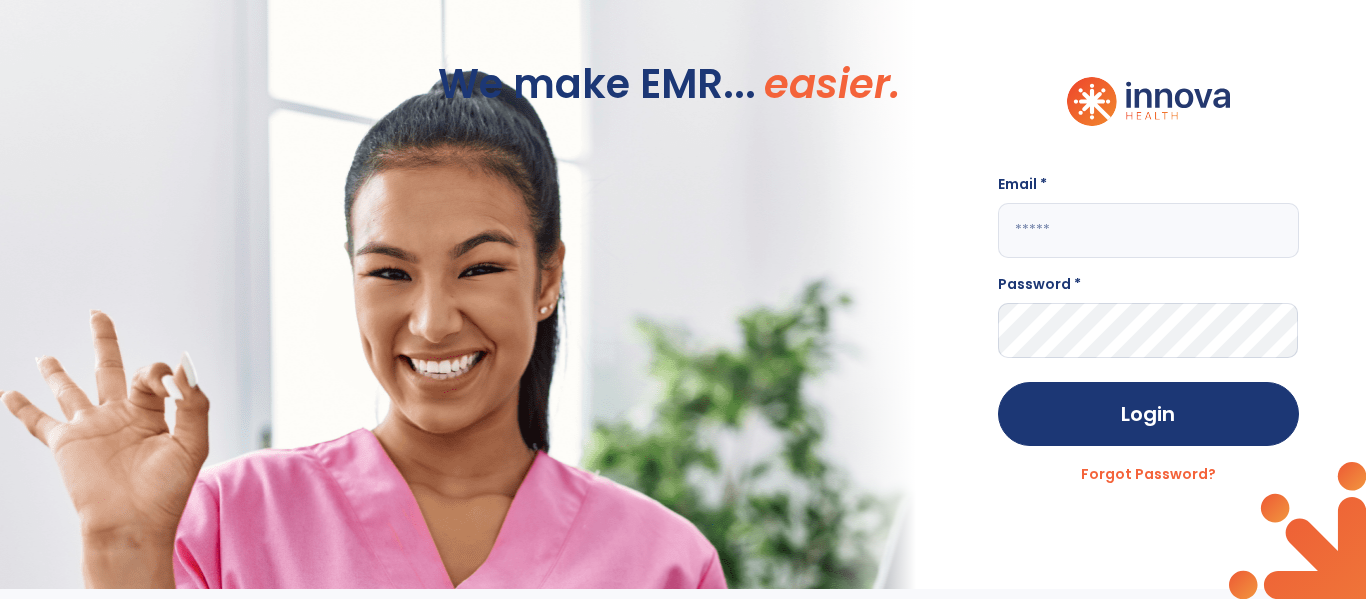 scroll, scrollTop: 0, scrollLeft: 0, axis: both 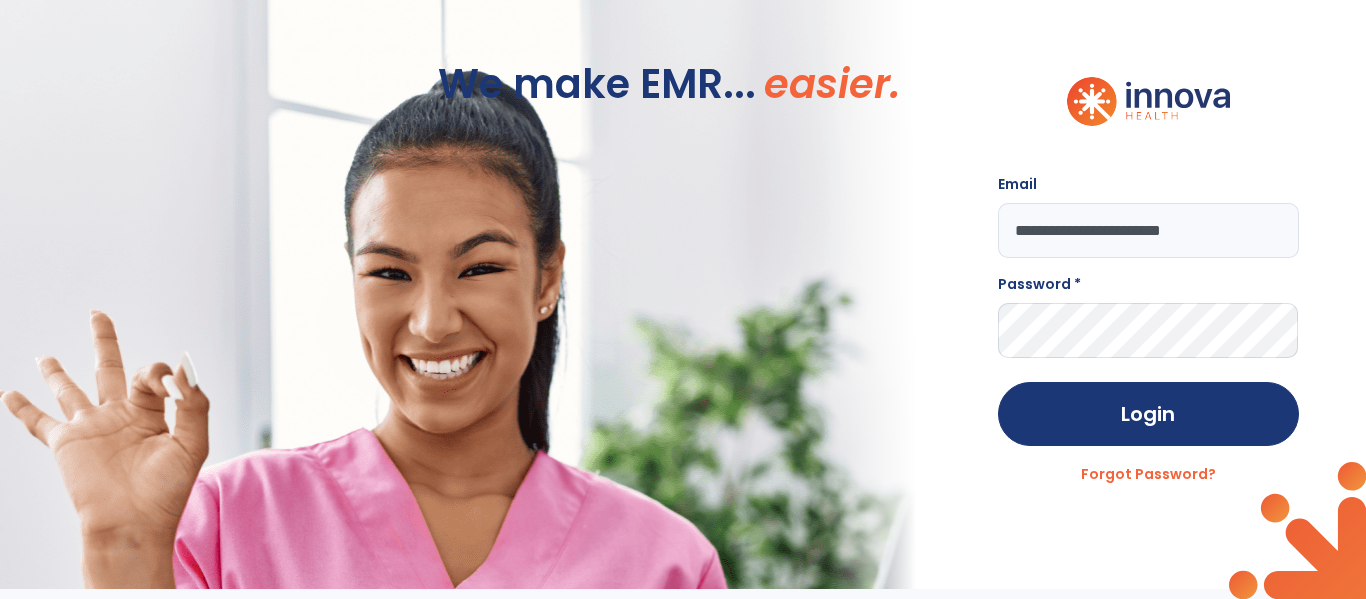 type on "**********" 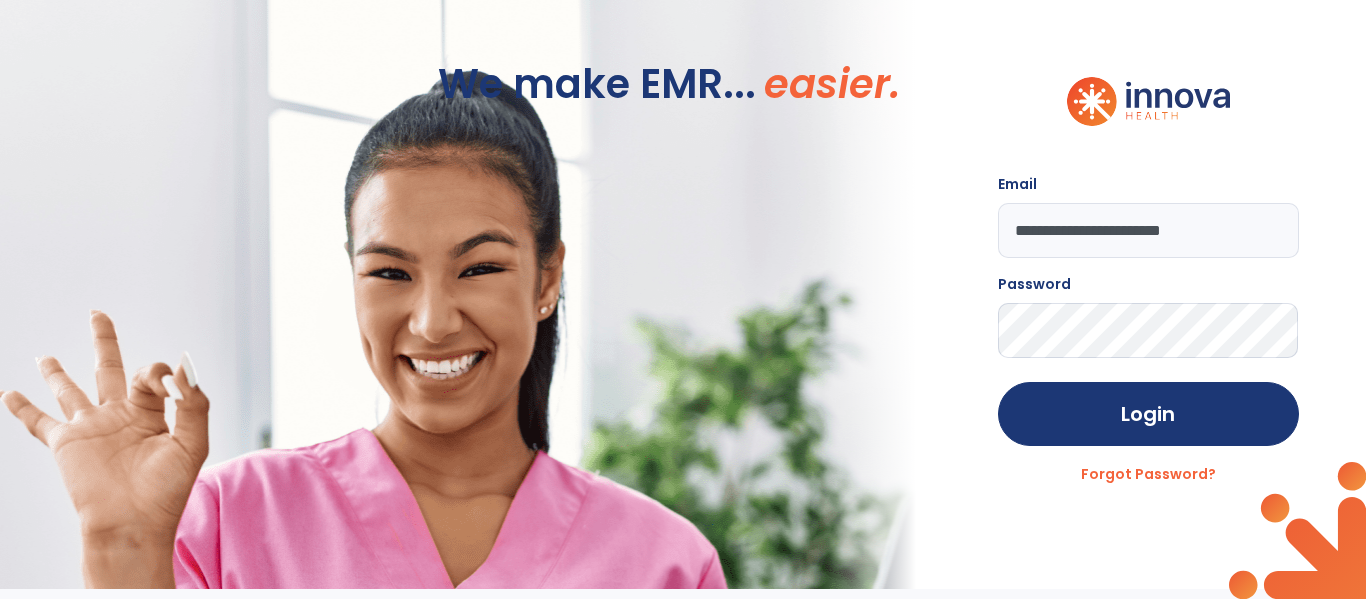 click on "Login" 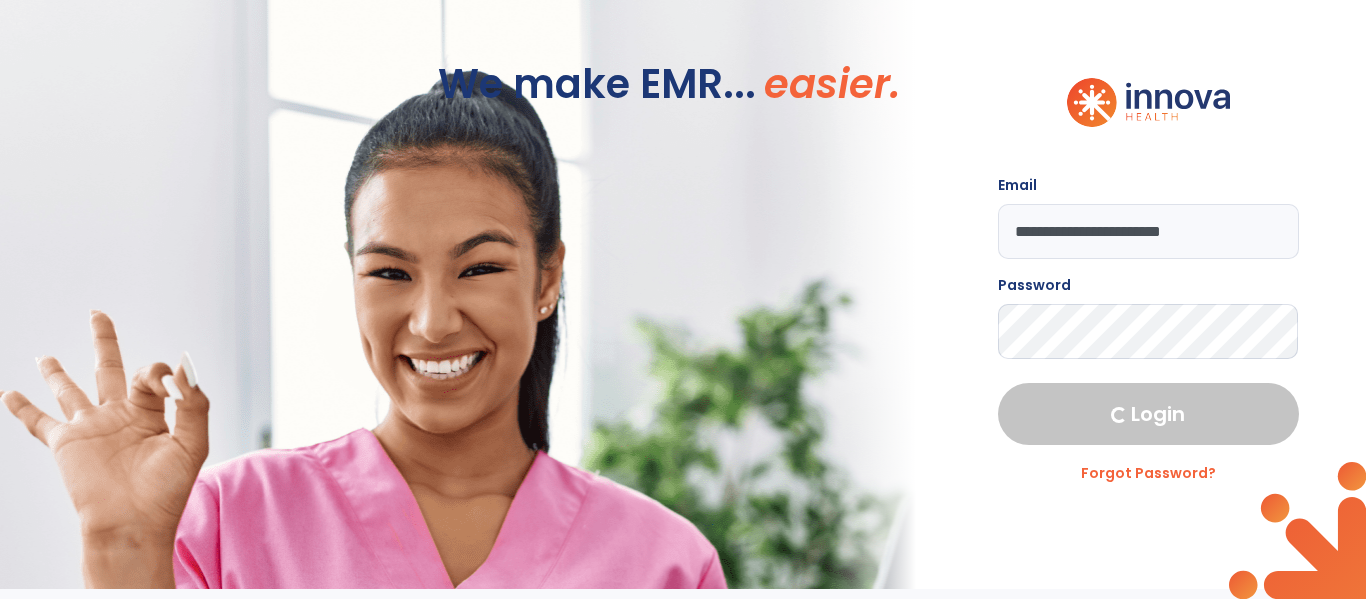 select on "****" 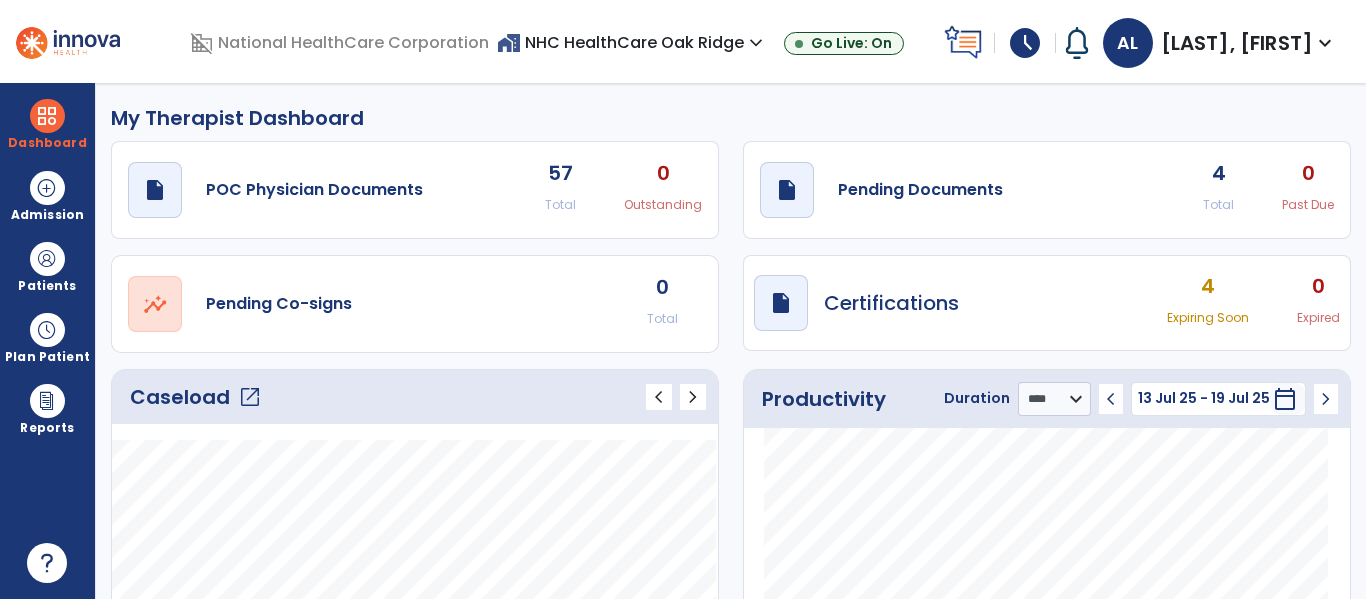 click on "home_work   NHC HealthCare Oak Ridge    expand_more" at bounding box center [632, 42] 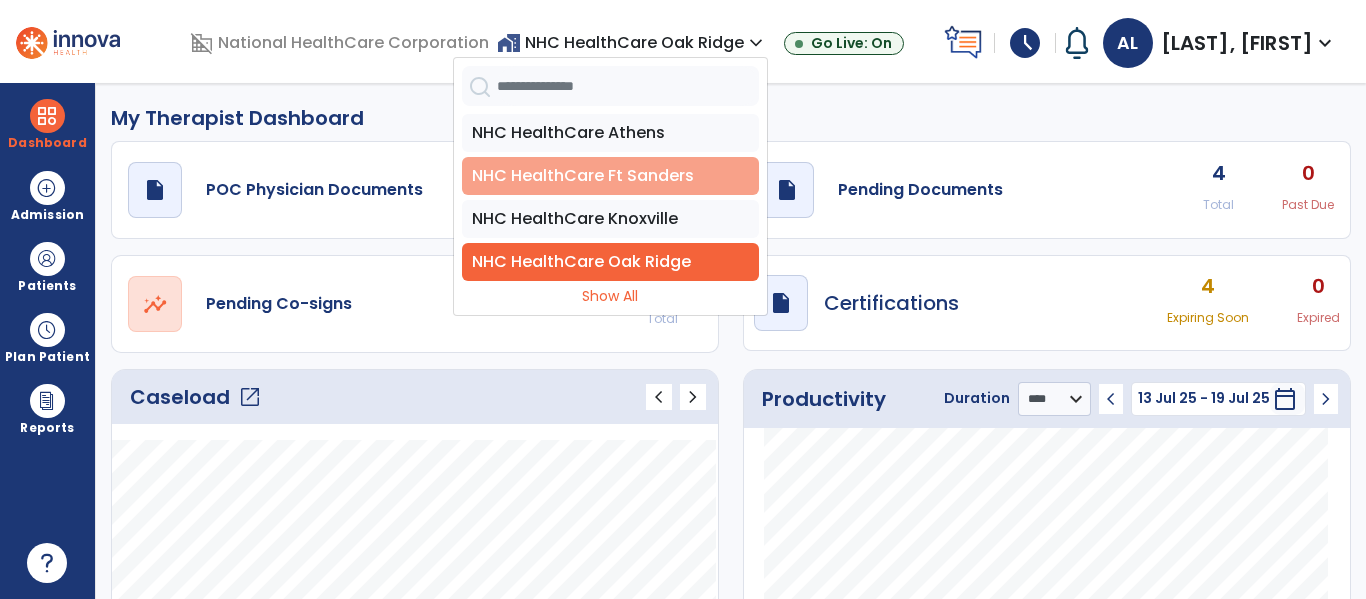 click on "NHC HealthCare Ft Sanders" at bounding box center [610, 176] 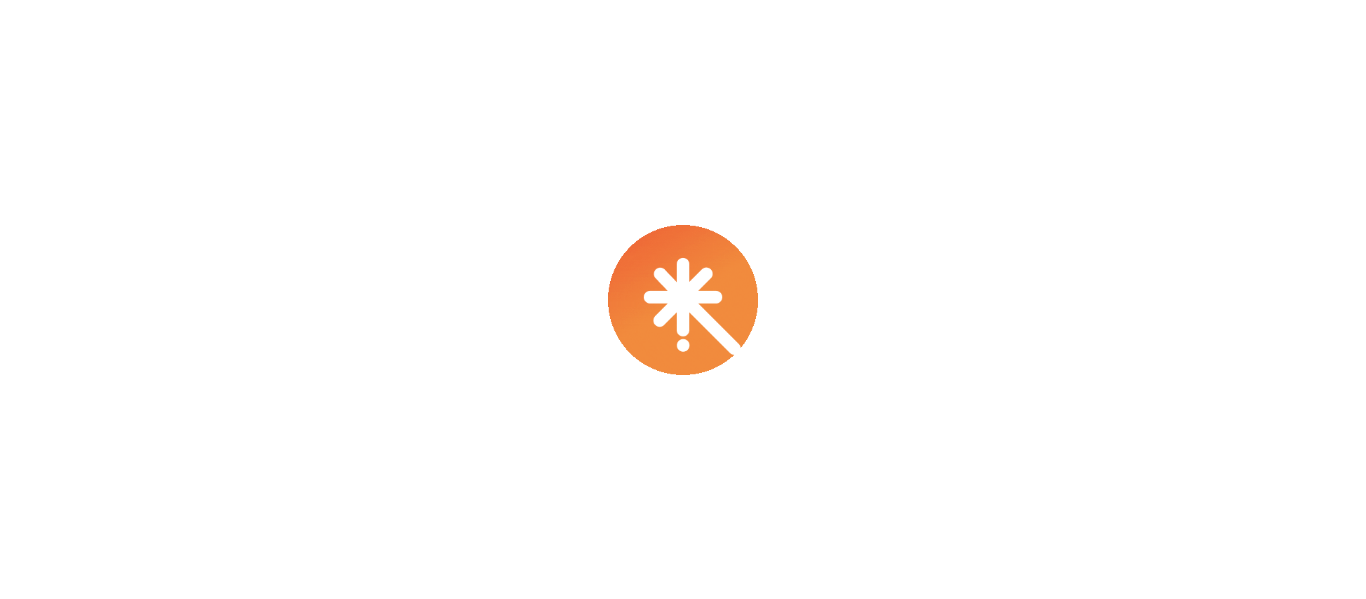 scroll, scrollTop: 0, scrollLeft: 0, axis: both 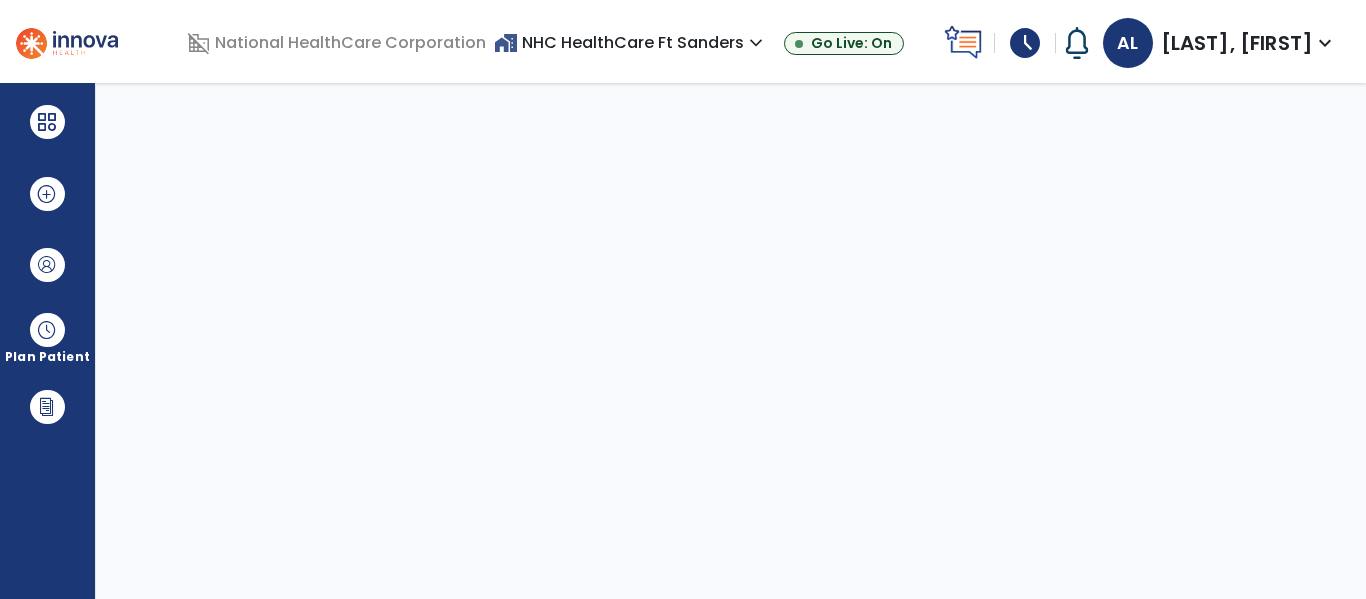 select on "****" 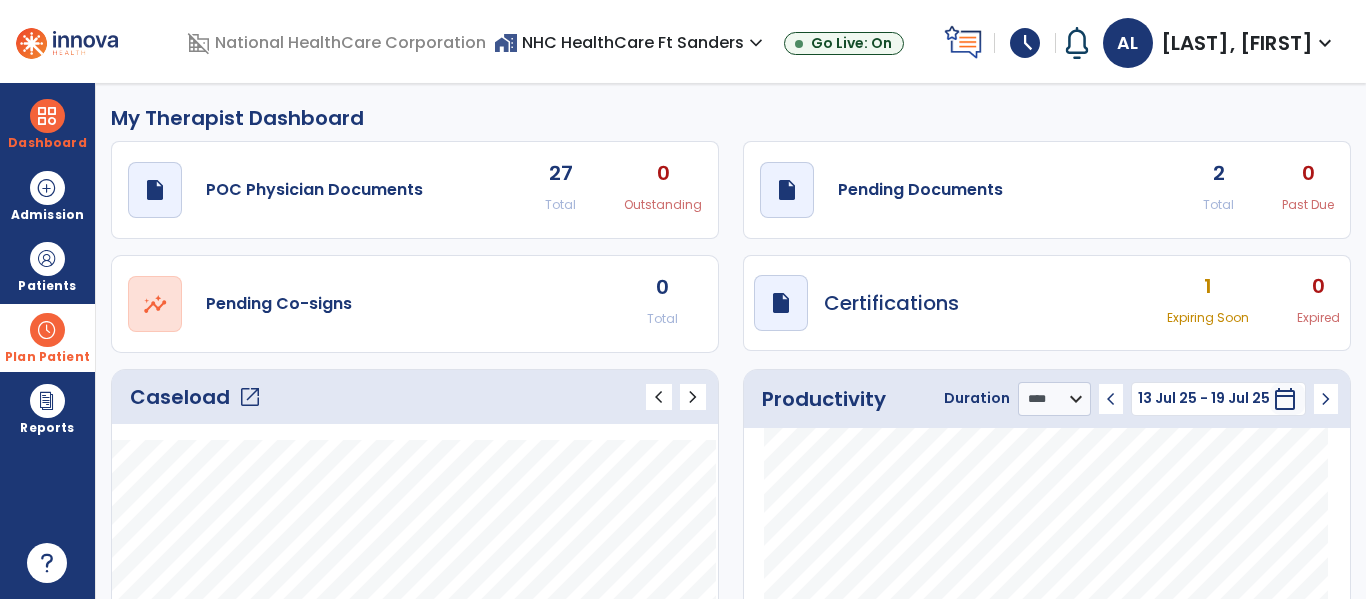 click at bounding box center (47, 330) 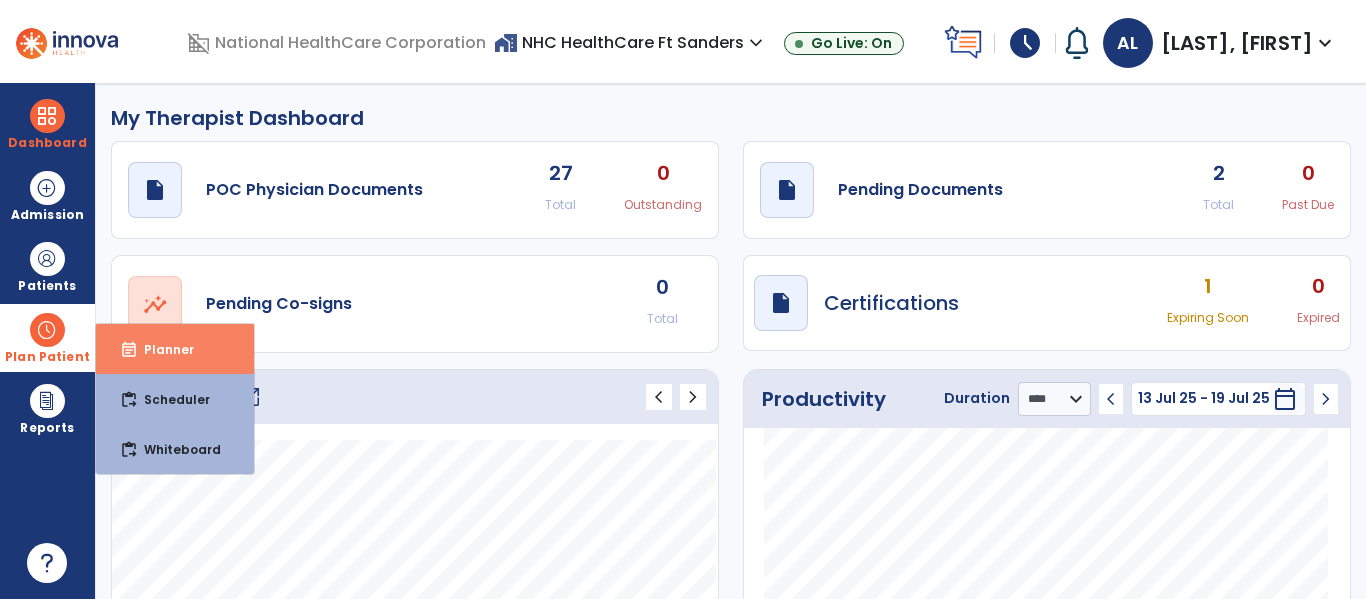 click on "event_note" at bounding box center (129, 350) 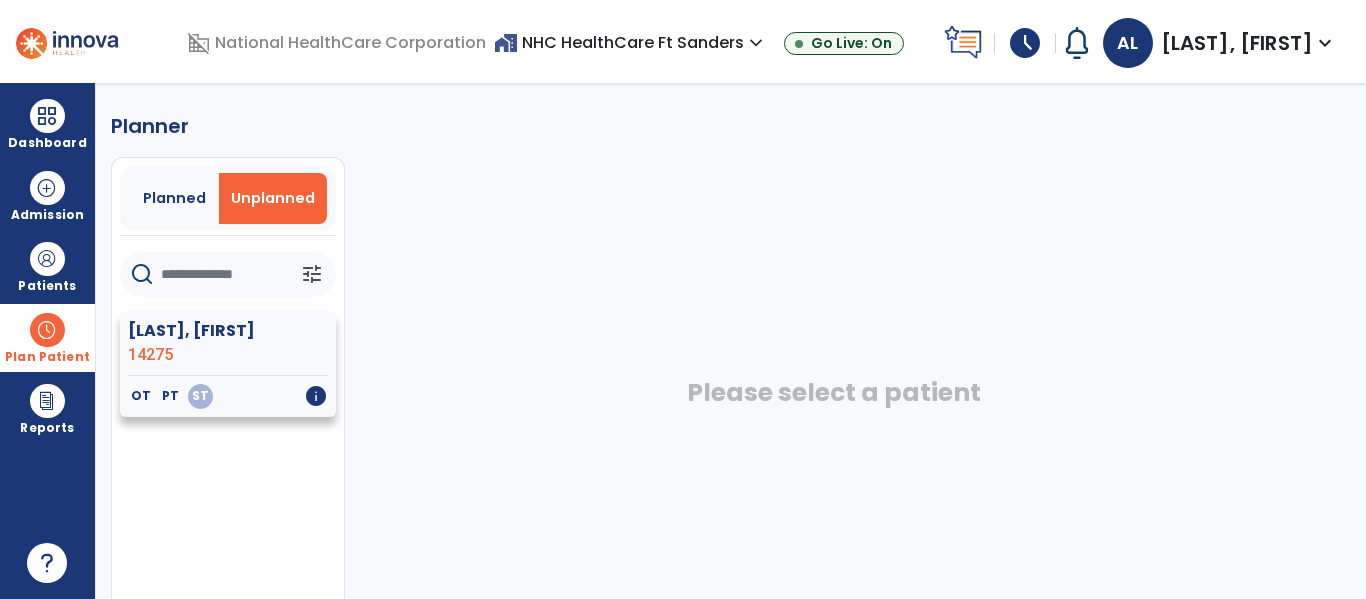 click 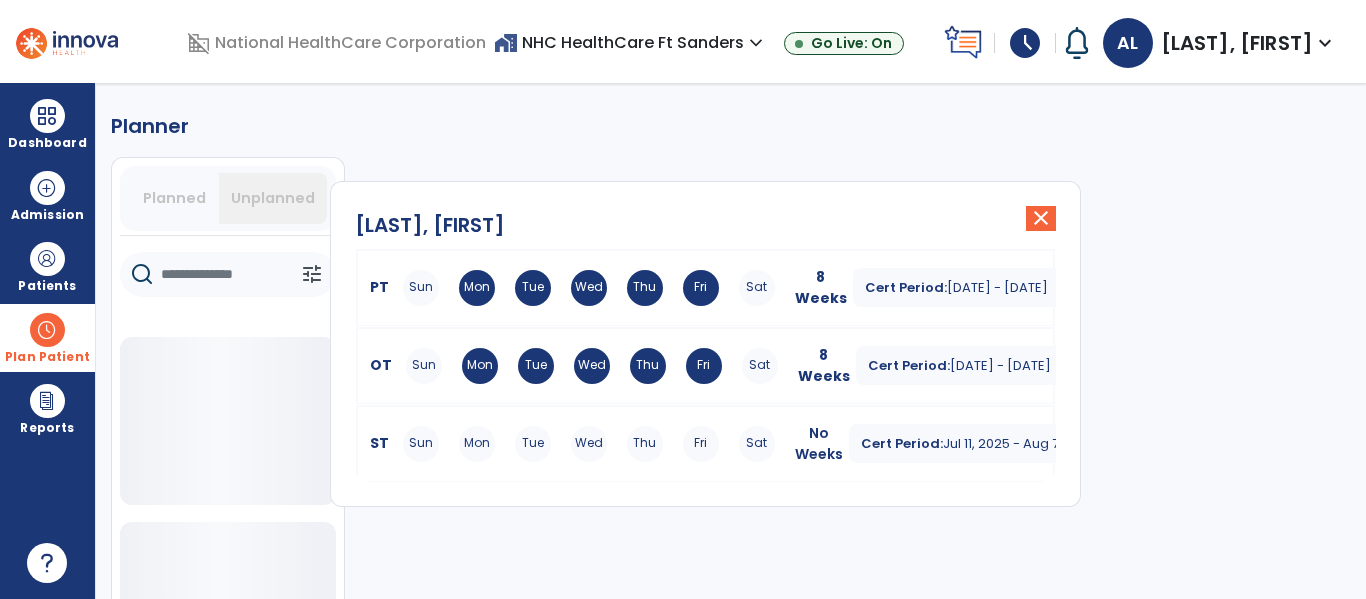 click on "ST Sun Mon Tue Wed Thu Fri Sat No Weeks Cert Period:  [DATE] - [DATE]  expand_more" at bounding box center [705, 444] 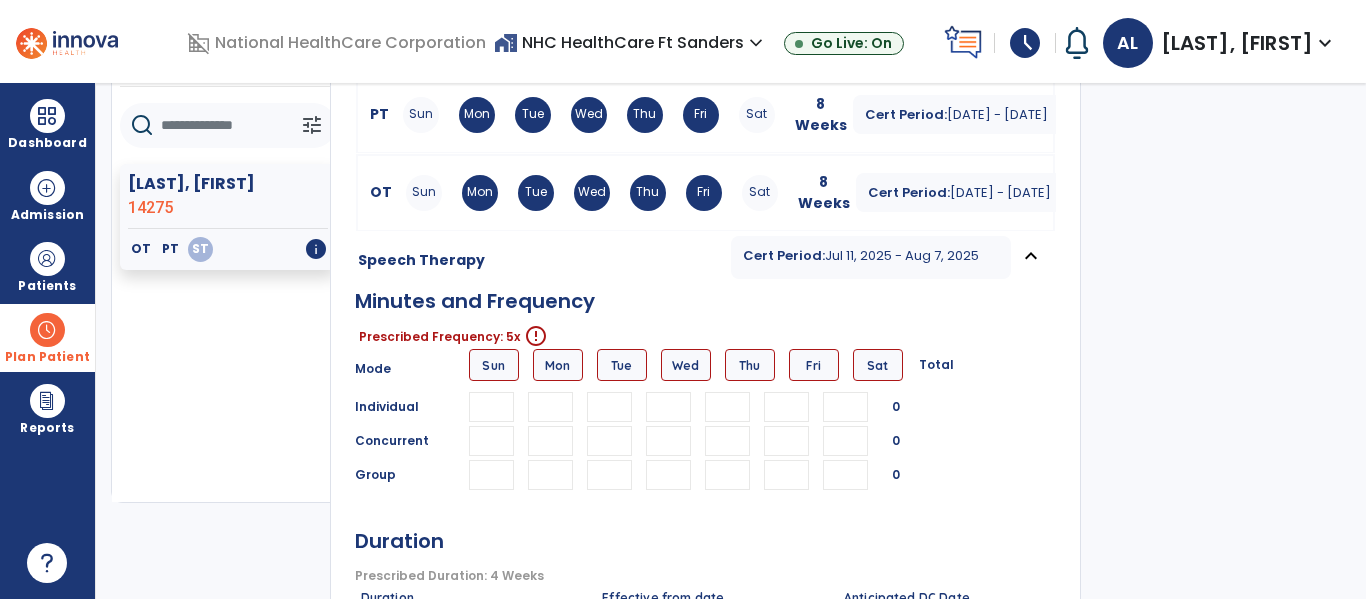 scroll, scrollTop: 150, scrollLeft: 0, axis: vertical 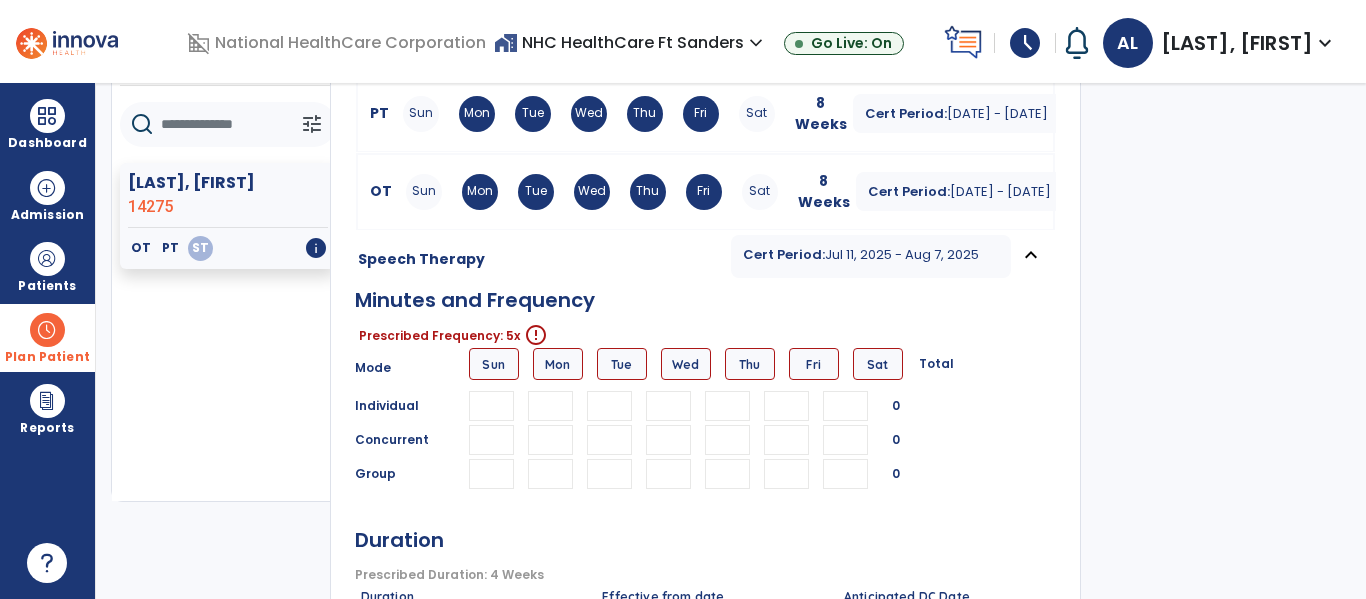 click at bounding box center [550, 406] 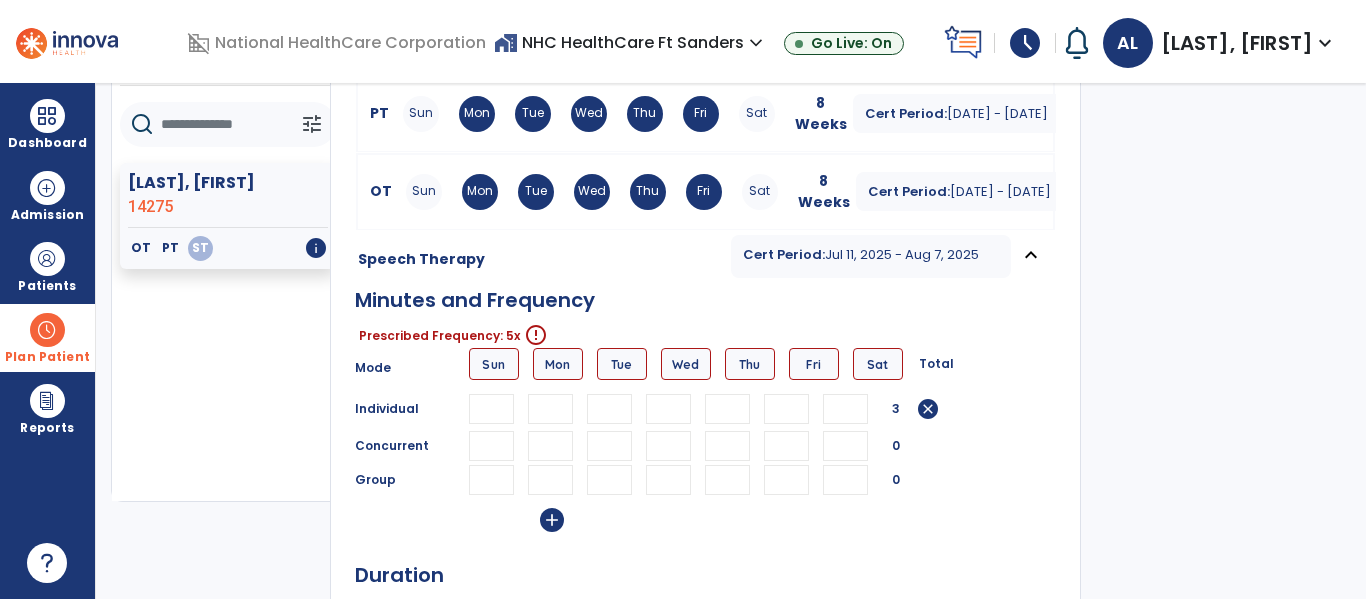 type on "**" 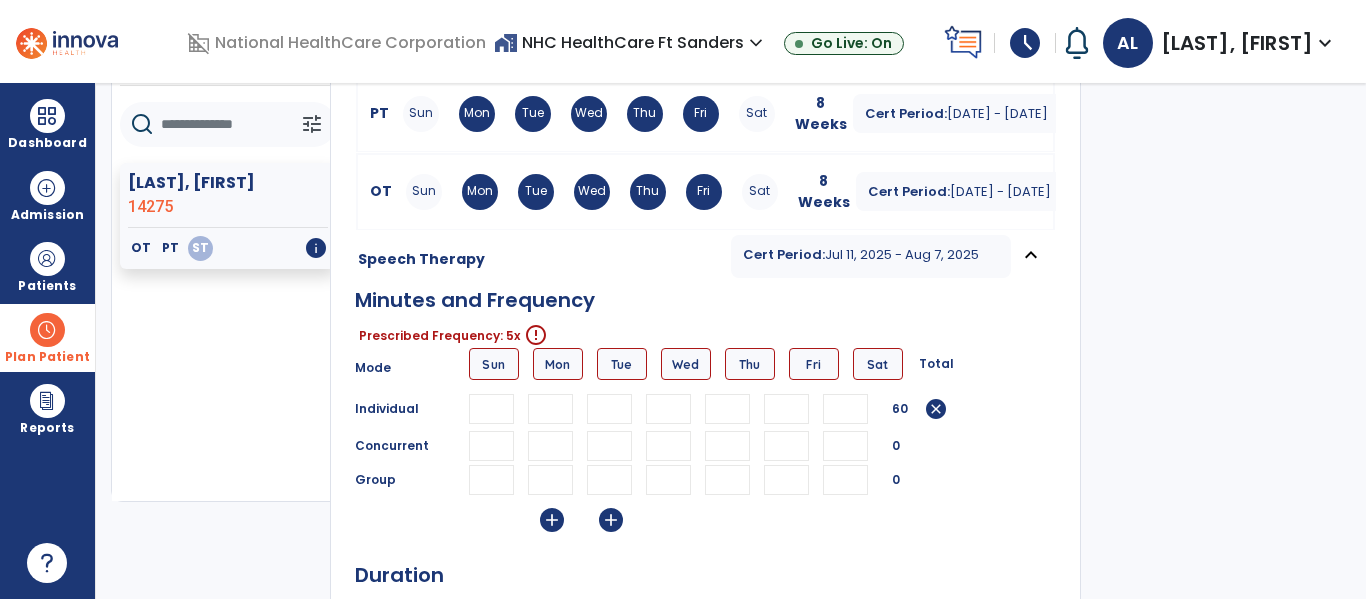 type on "**" 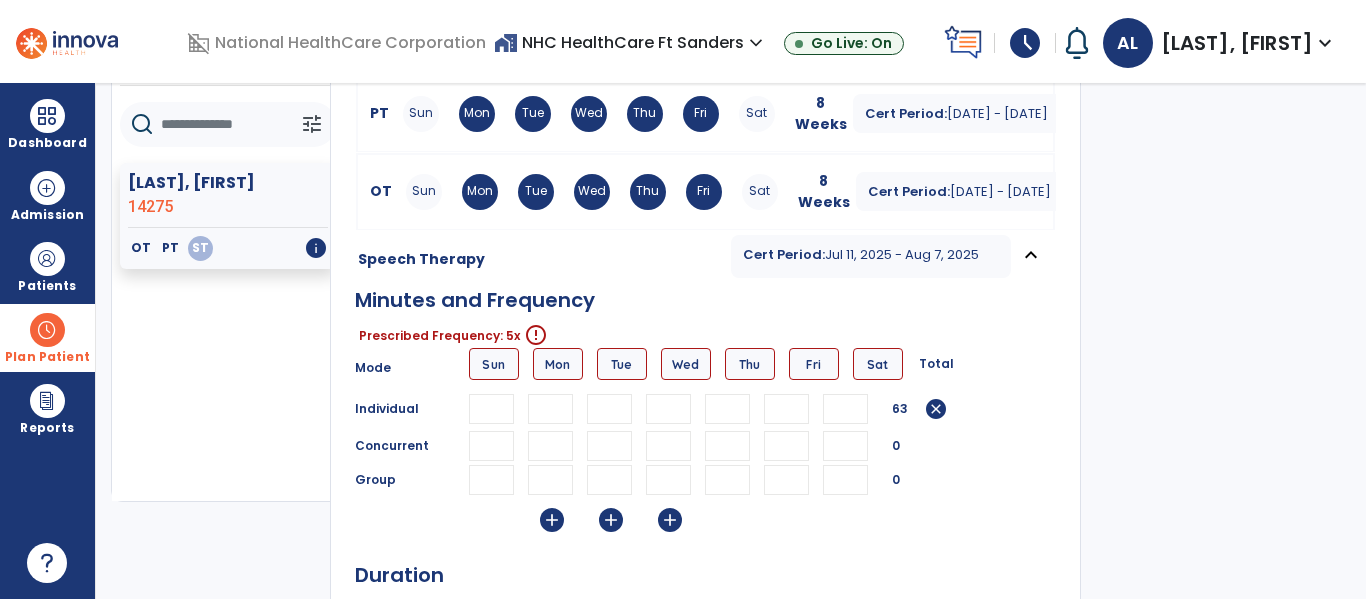 type on "**" 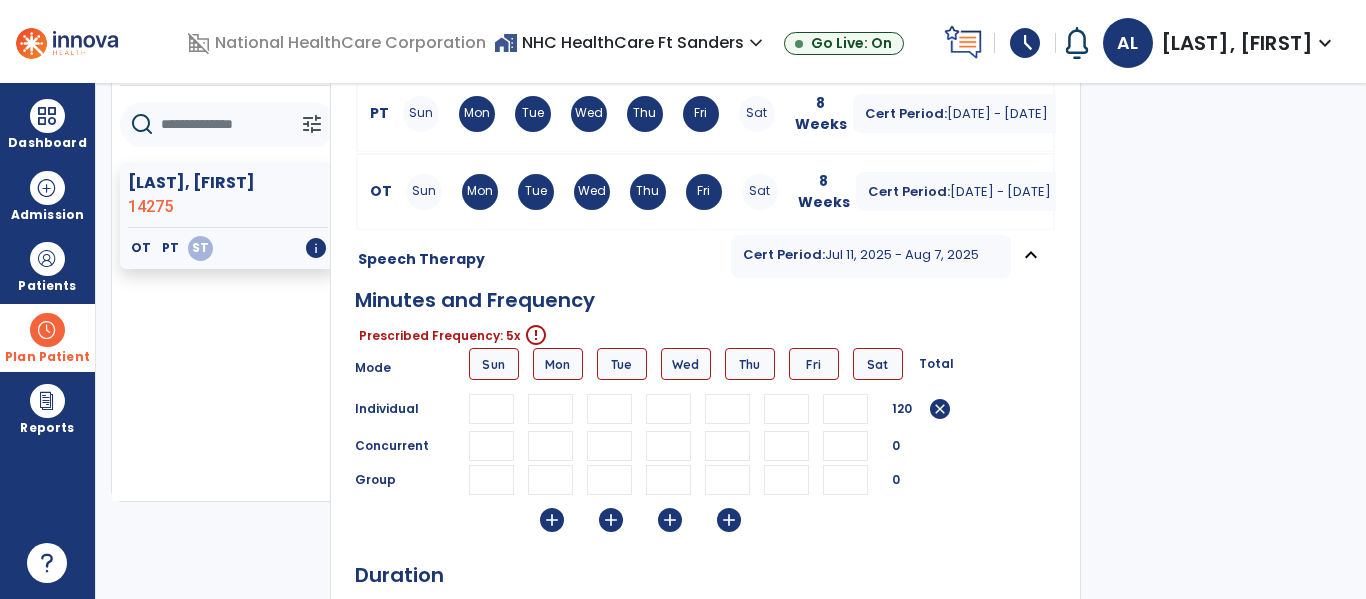 type on "**" 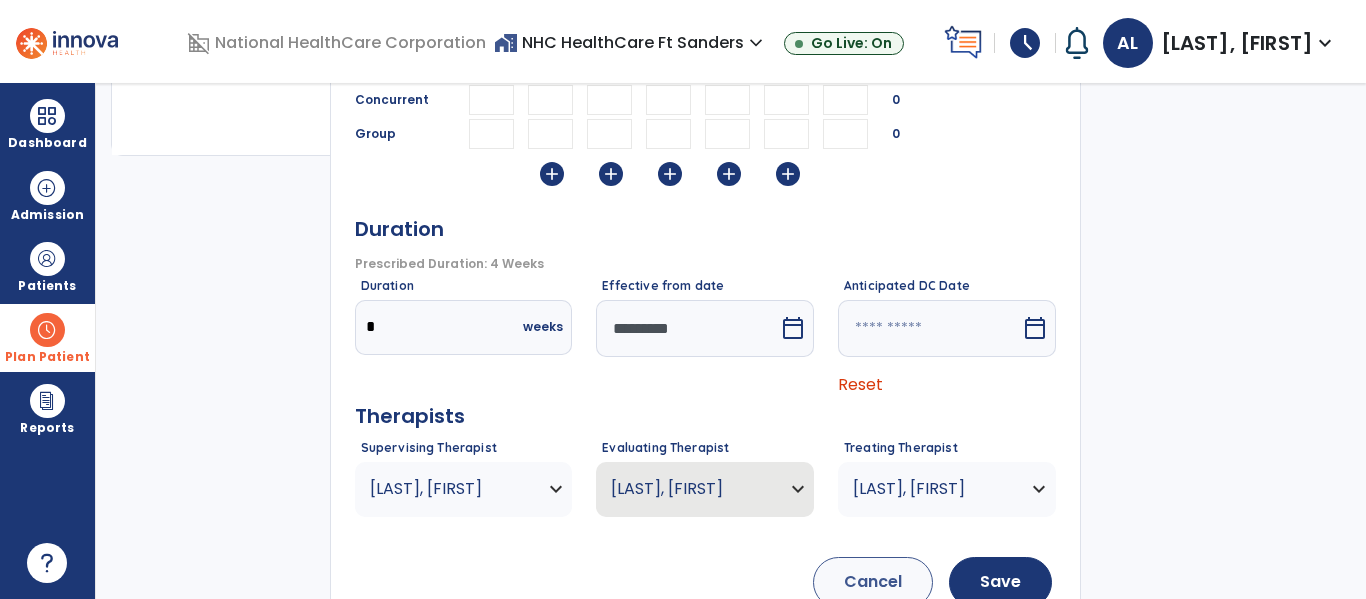 scroll, scrollTop: 497, scrollLeft: 0, axis: vertical 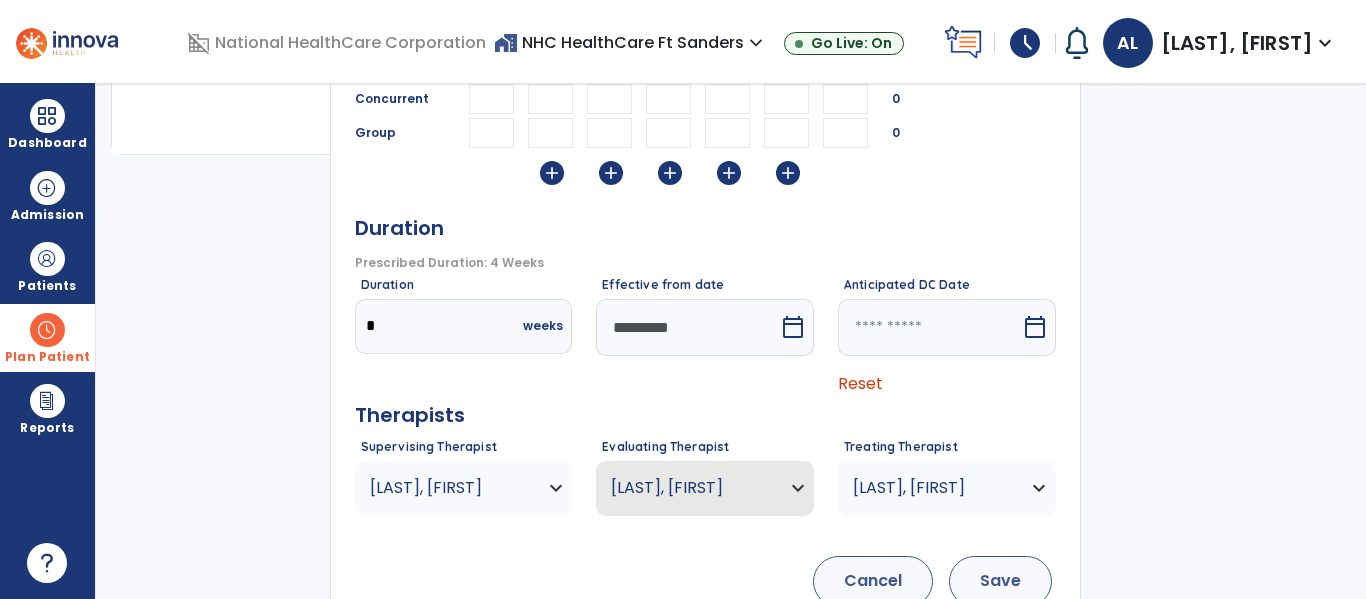 type on "**" 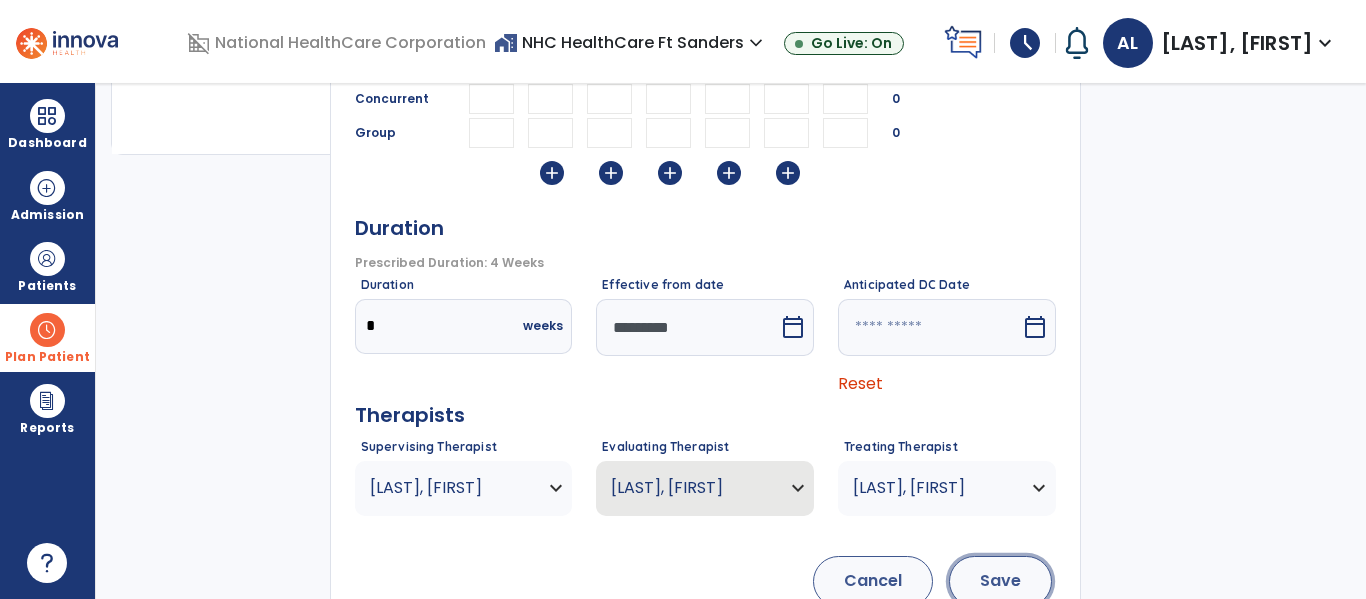 click on "Save" at bounding box center (1000, 581) 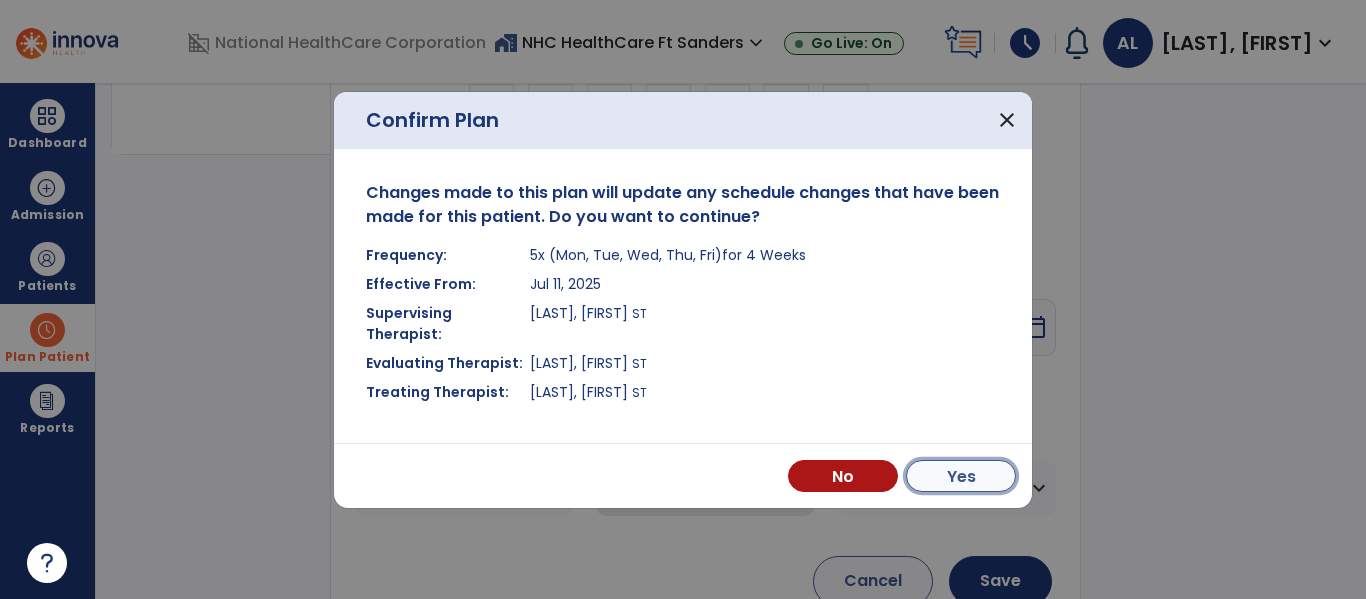 click on "Yes" at bounding box center [961, 476] 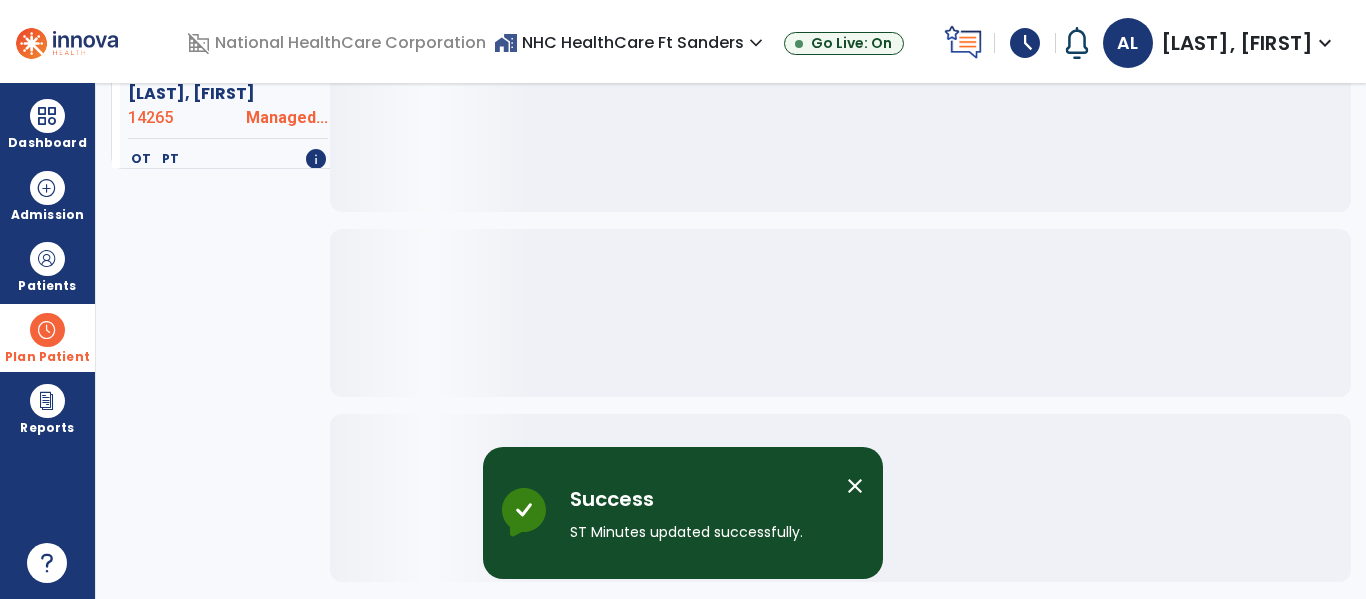 scroll, scrollTop: 478, scrollLeft: 0, axis: vertical 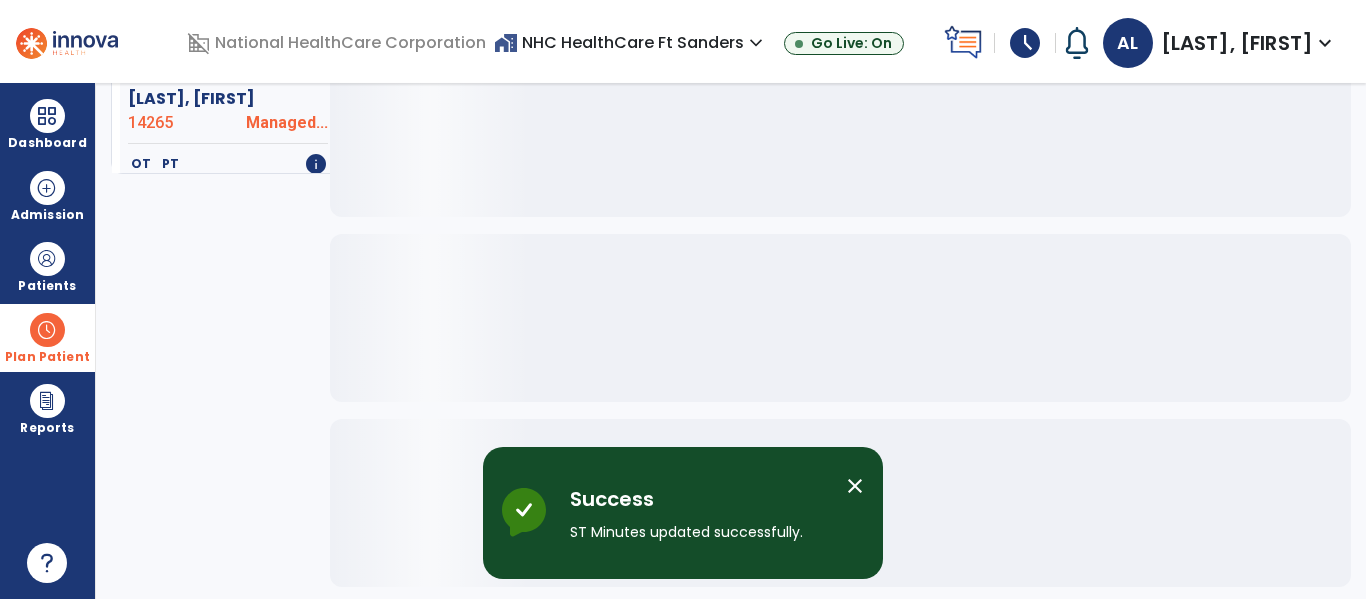 click on "close" at bounding box center [855, 486] 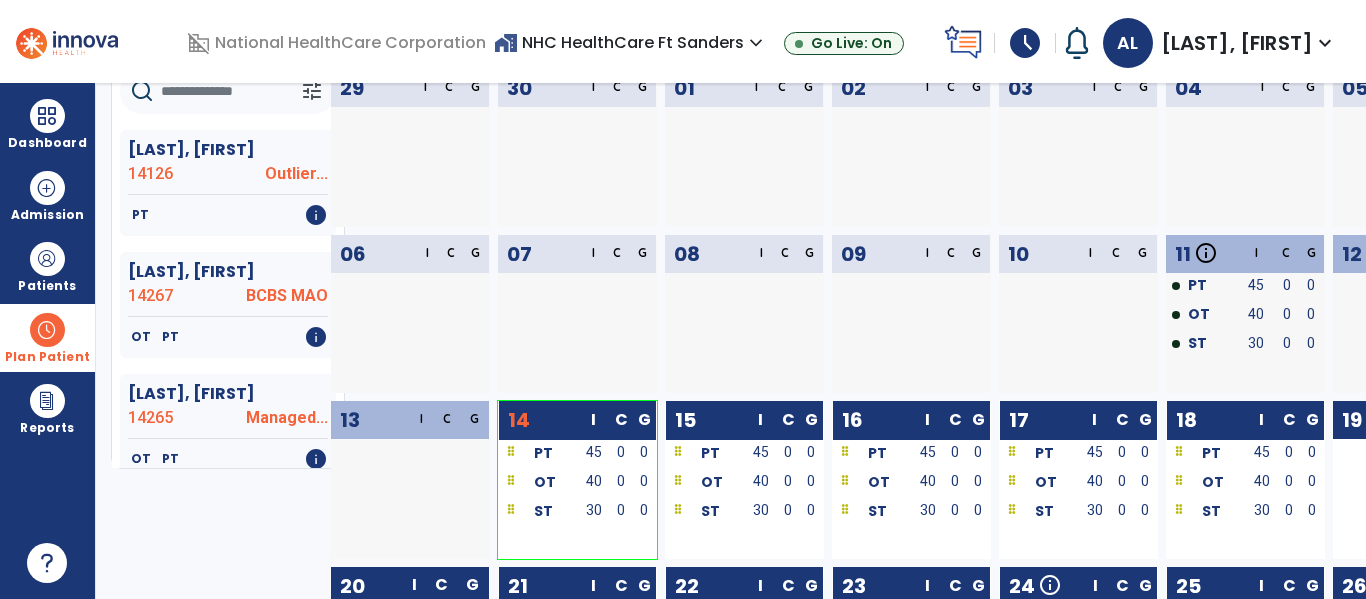 scroll, scrollTop: 182, scrollLeft: 0, axis: vertical 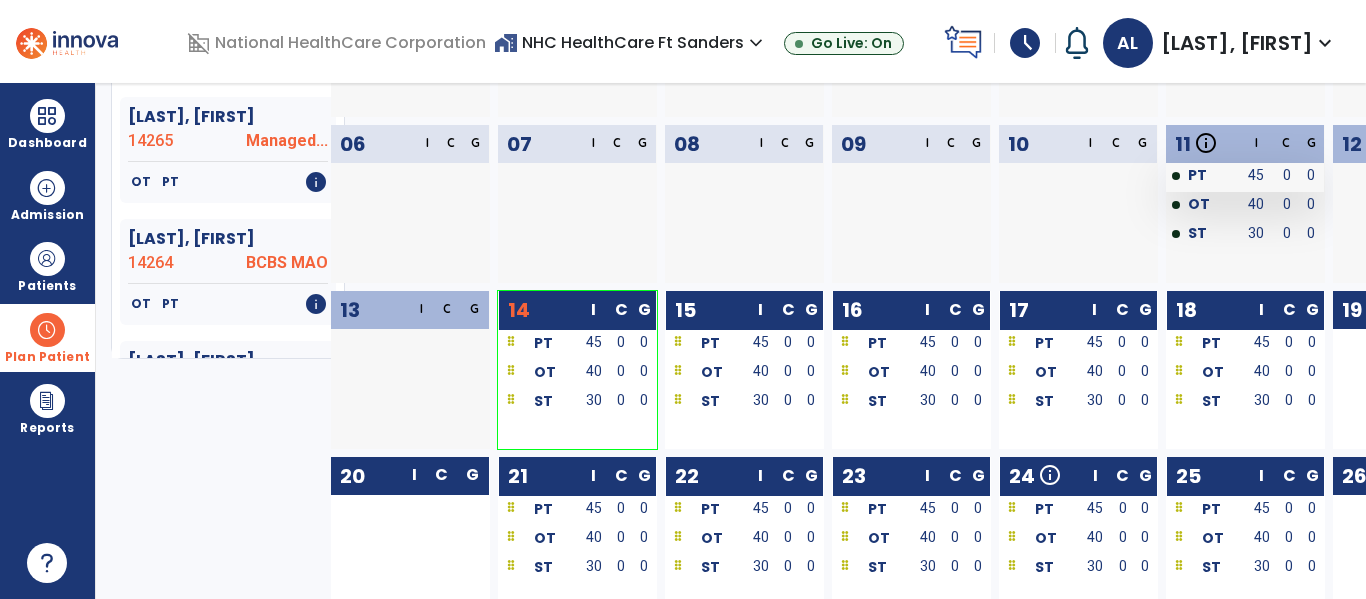click on "PT" at bounding box center [1202, 177] 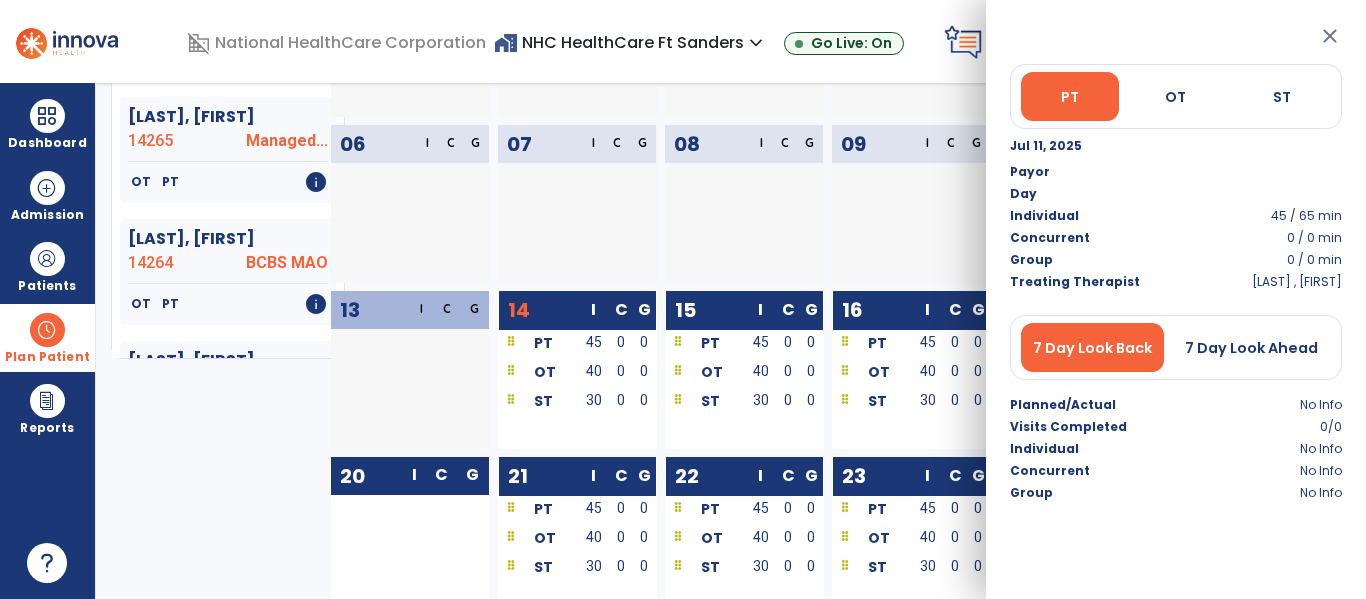 click at bounding box center (873, 235) 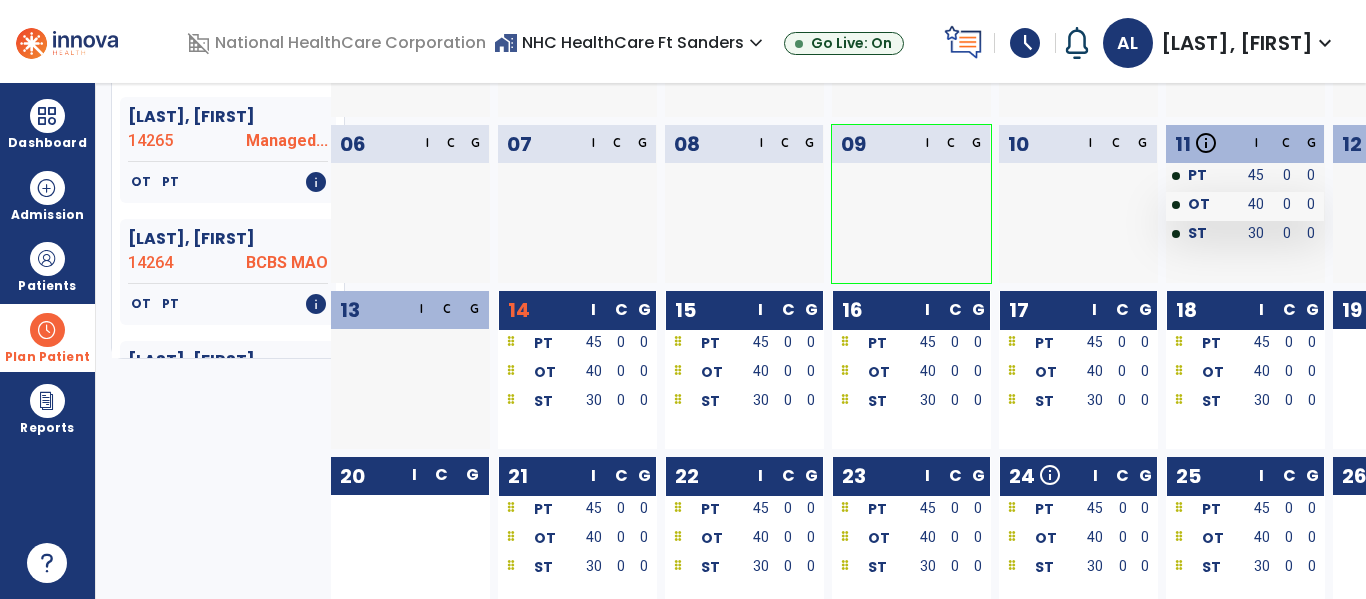 click on "OT" at bounding box center [1202, 206] 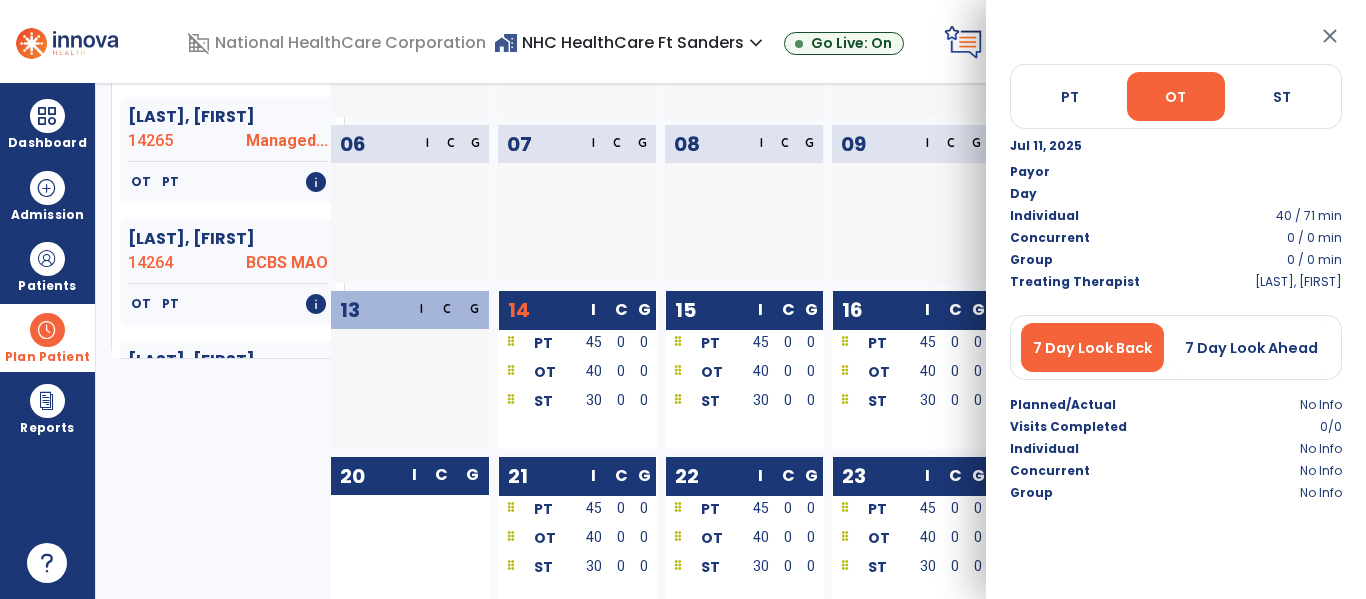 click at bounding box center [873, 235] 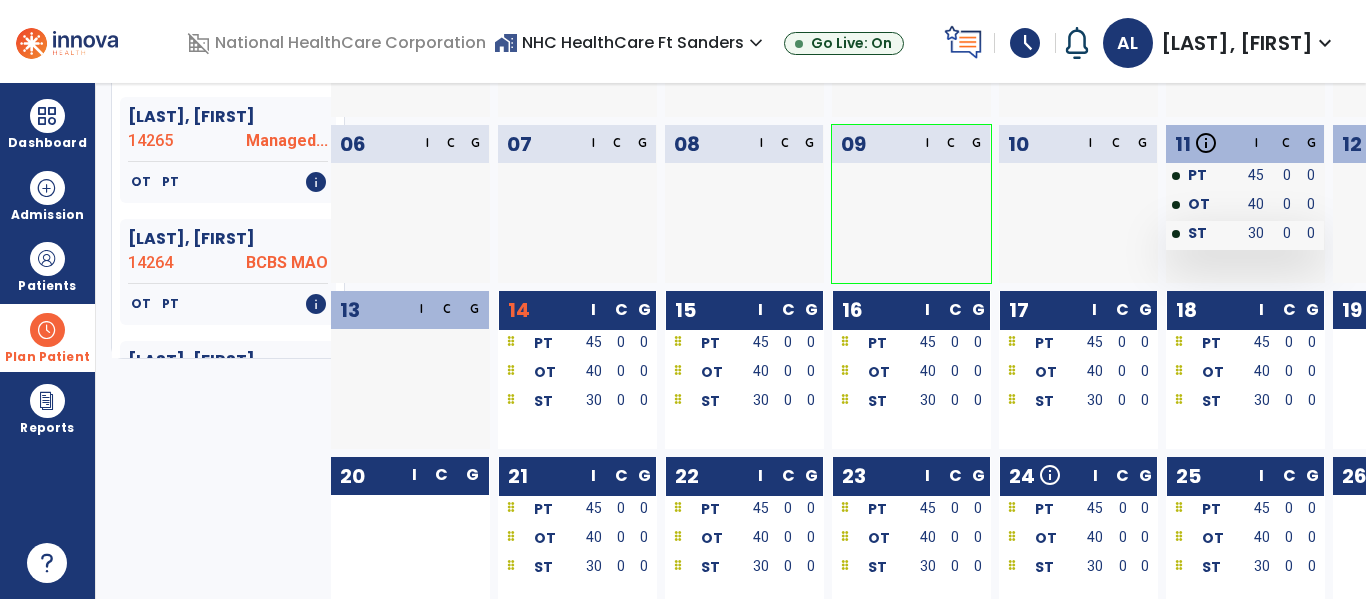 click on "ST" at bounding box center [1197, 233] 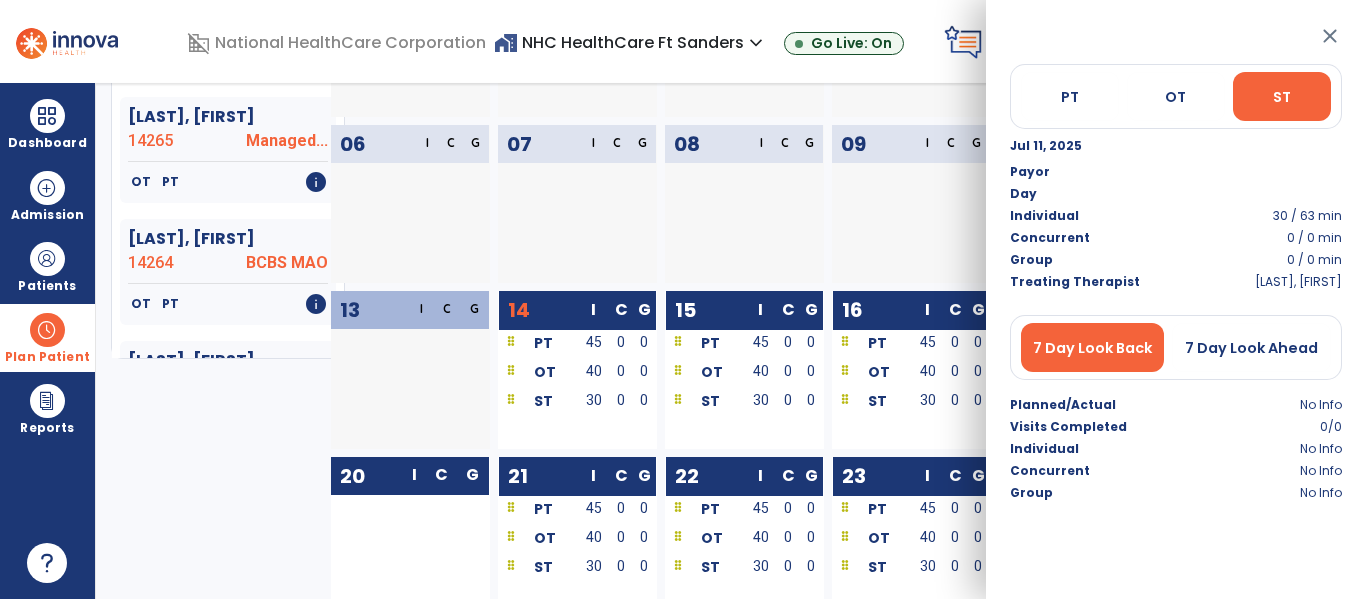click on "09  I C G" 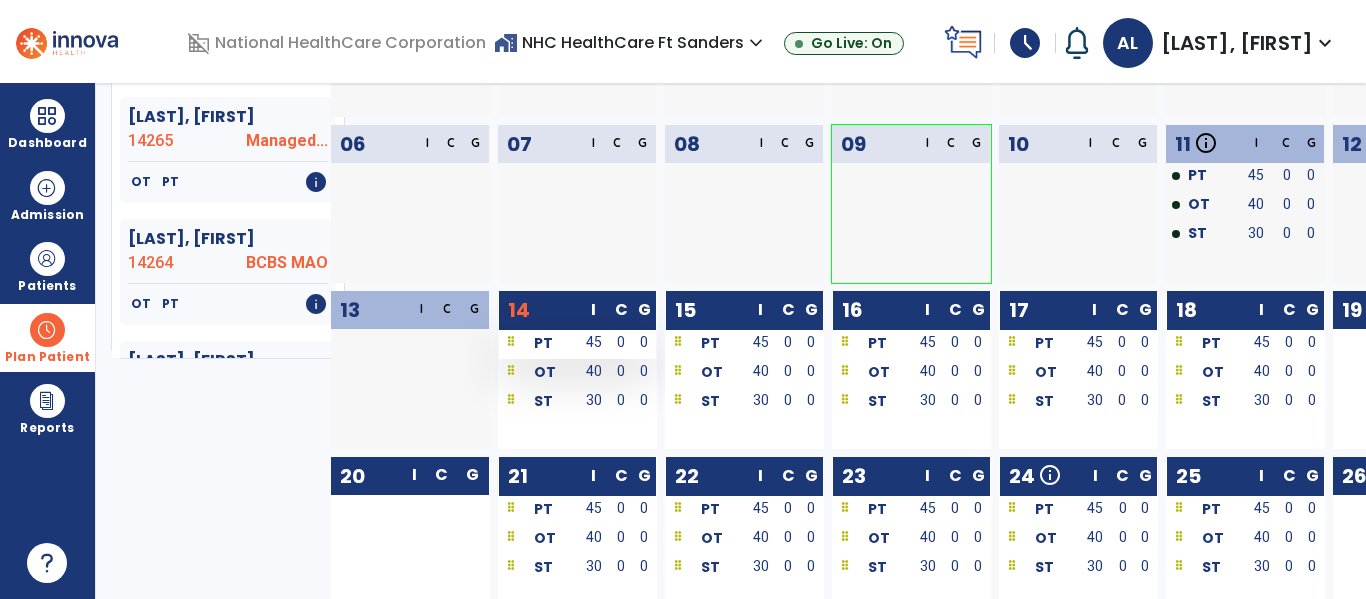 click on "PT" at bounding box center (538, 342) 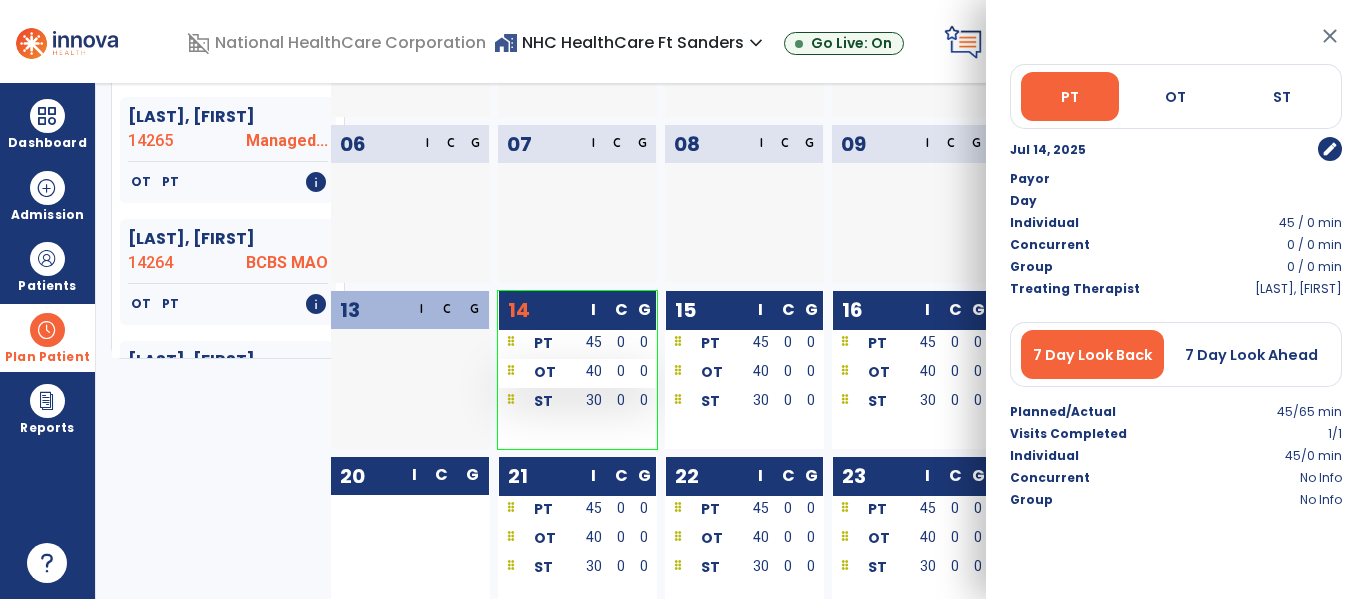 click on "OT" at bounding box center (545, 372) 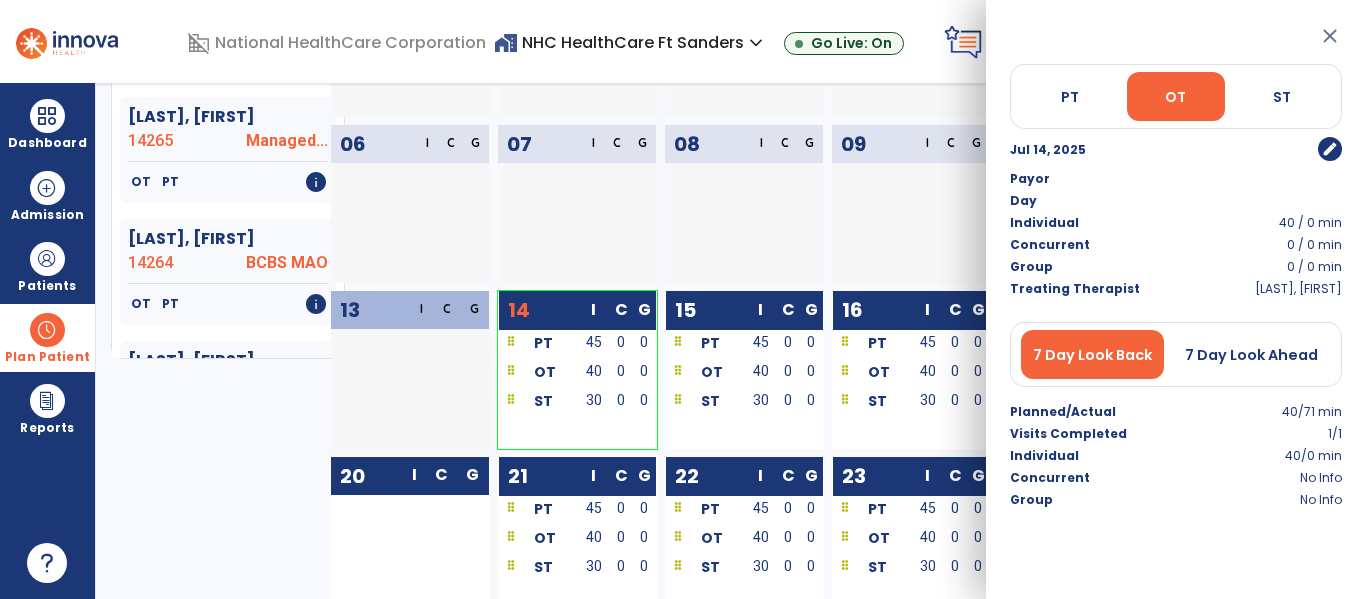 click at bounding box center (539, 206) 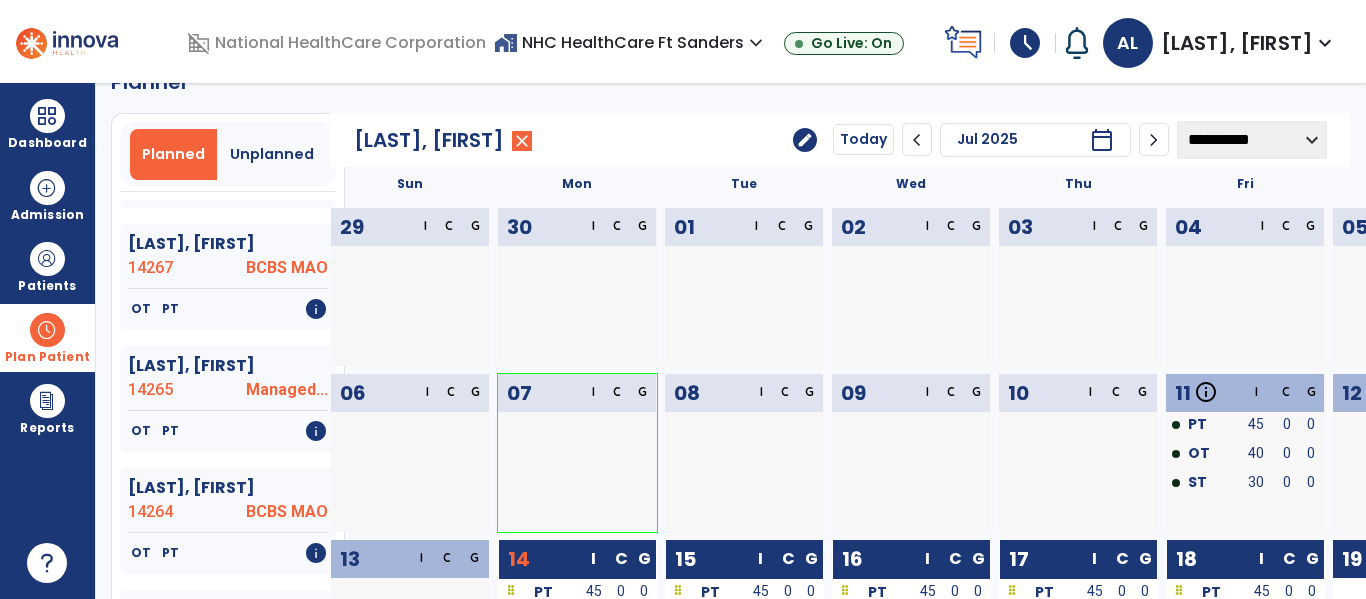 scroll, scrollTop: 0, scrollLeft: 0, axis: both 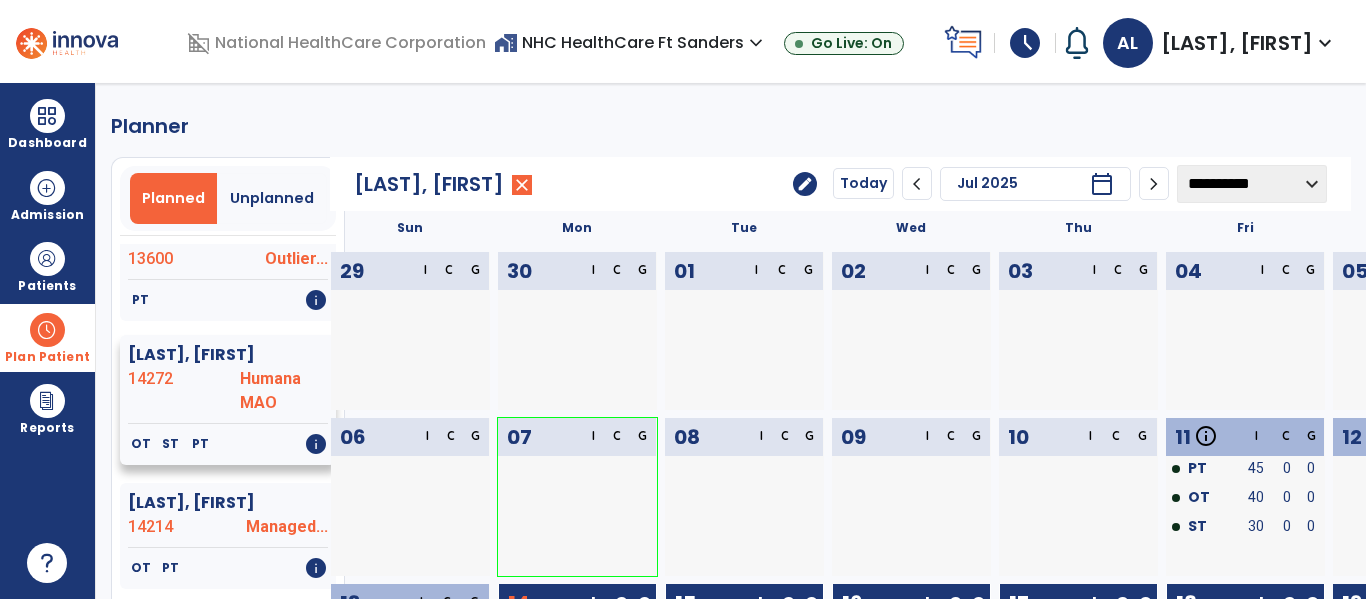 click on "[LAST], [FIRST]" 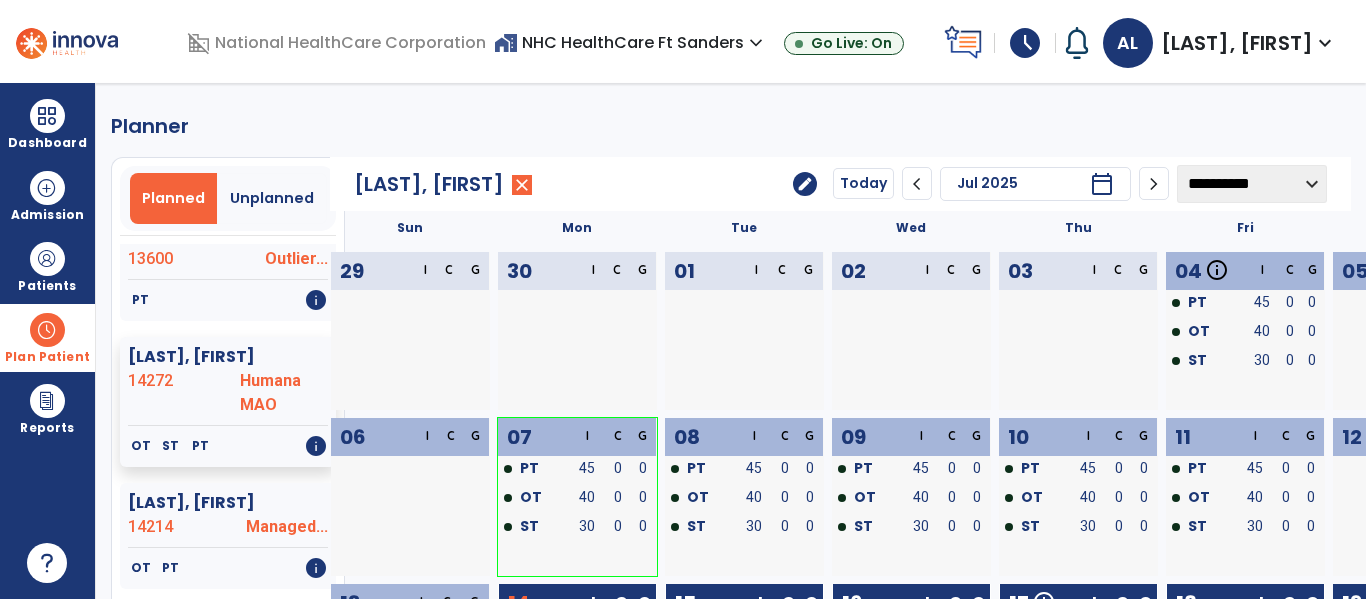 scroll, scrollTop: 39, scrollLeft: 0, axis: vertical 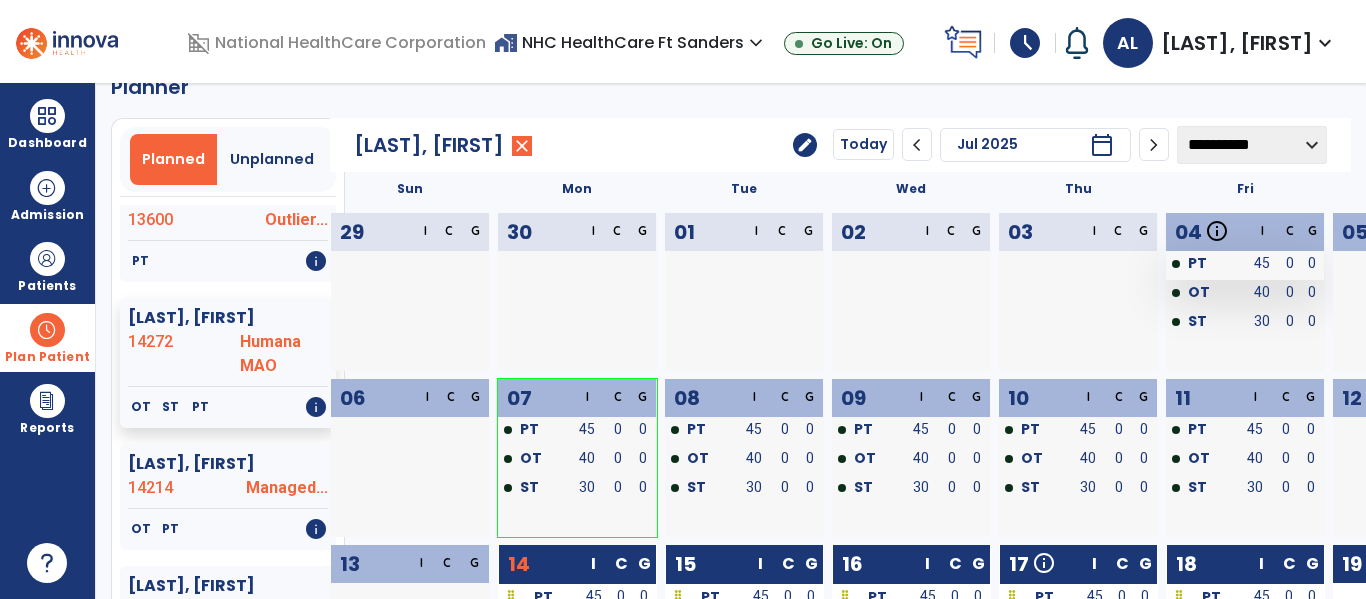 click on "PT" at bounding box center [1205, 265] 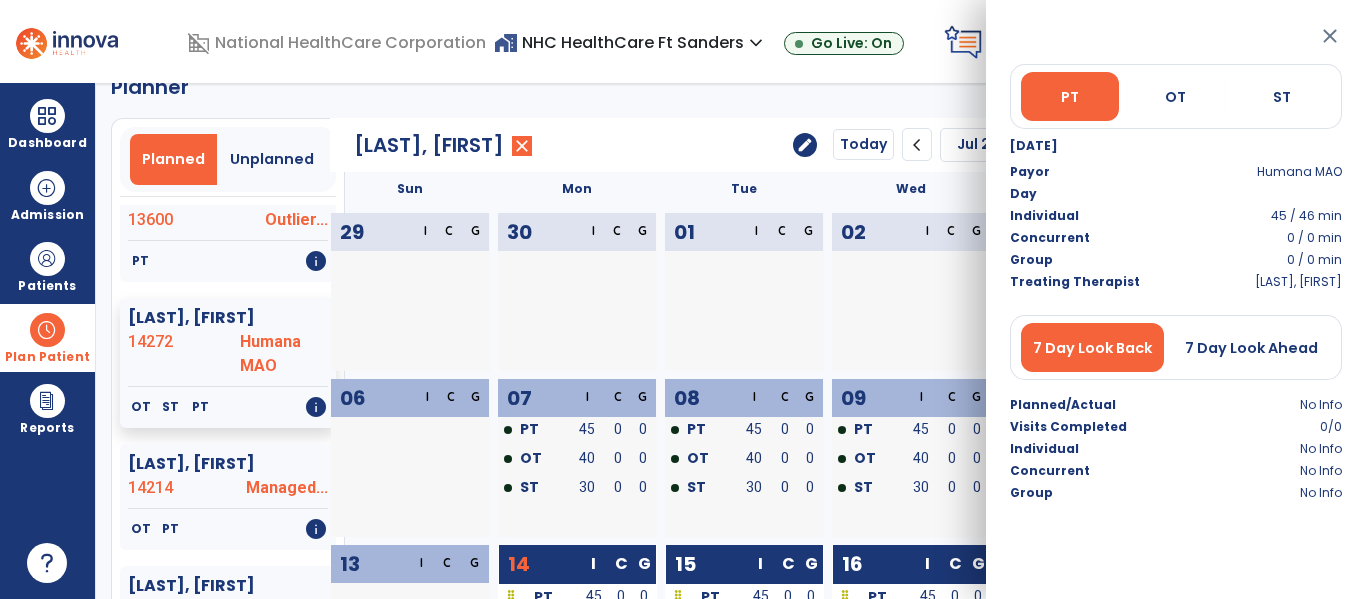 click at bounding box center [951, 323] 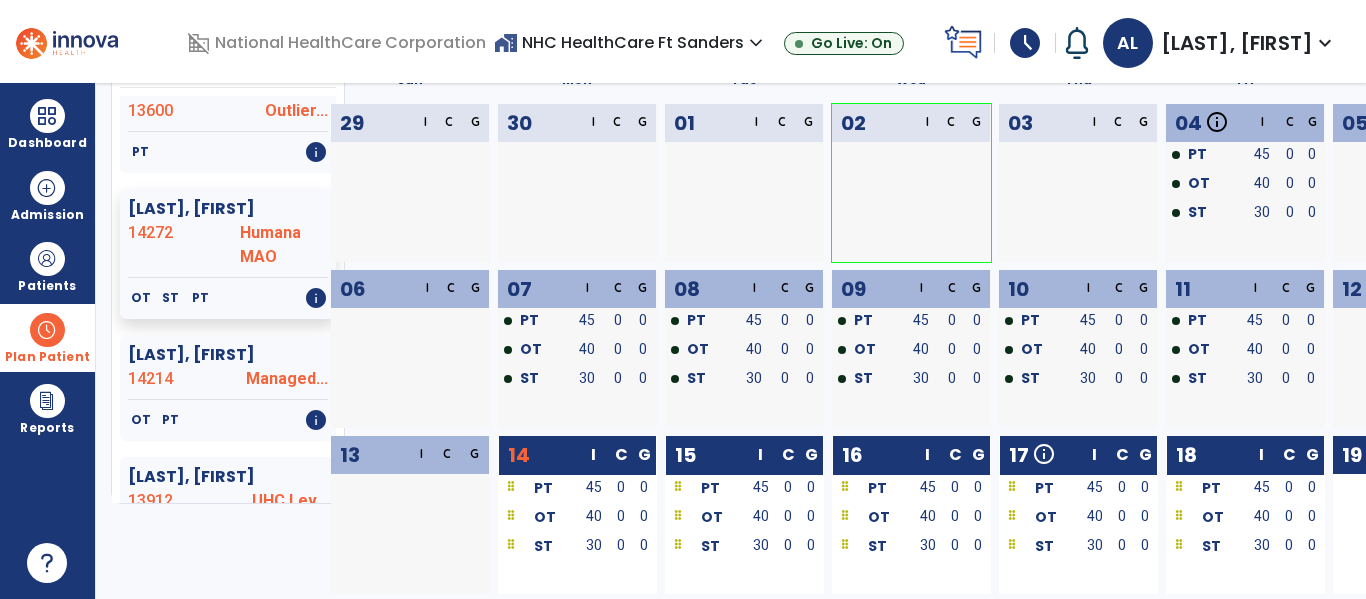 scroll, scrollTop: 149, scrollLeft: 0, axis: vertical 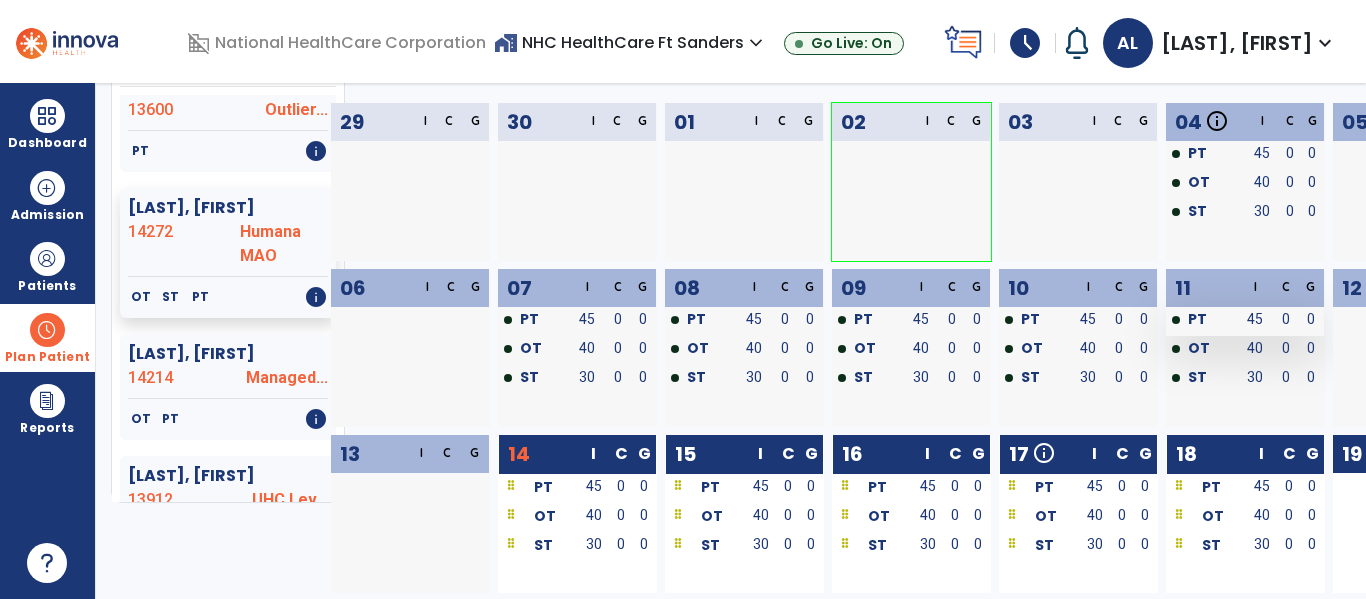click on "PT" at bounding box center (1197, 319) 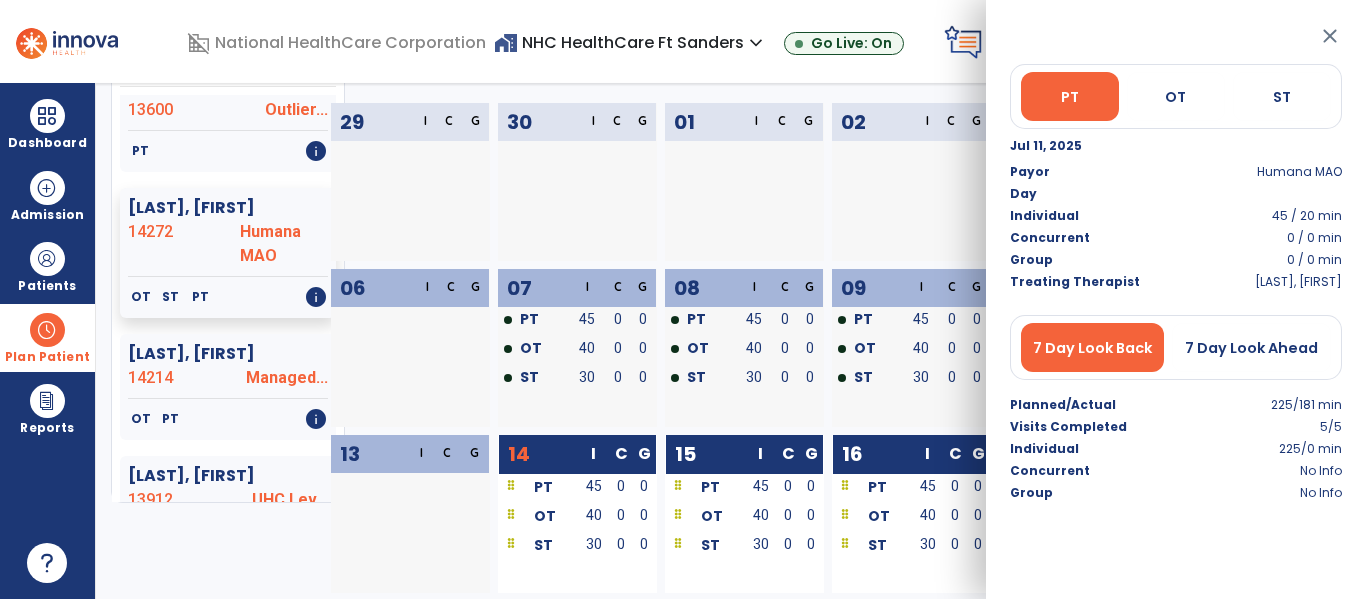 click at bounding box center (927, 213) 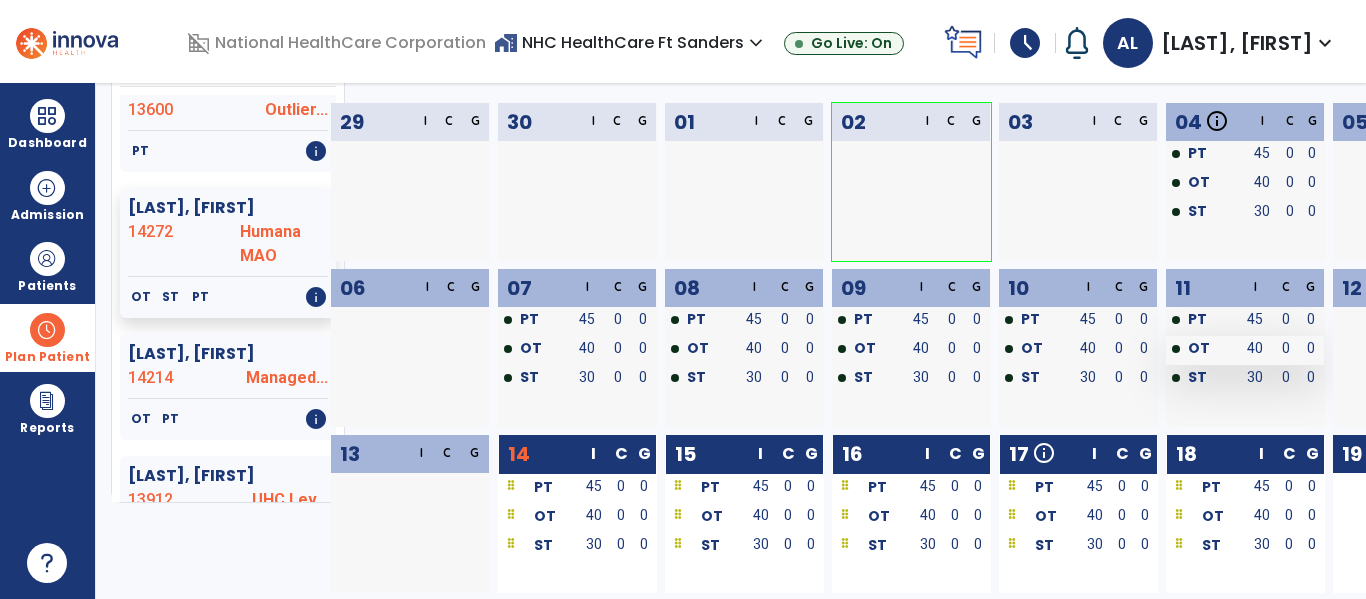 click on "OT" at bounding box center (1191, 348) 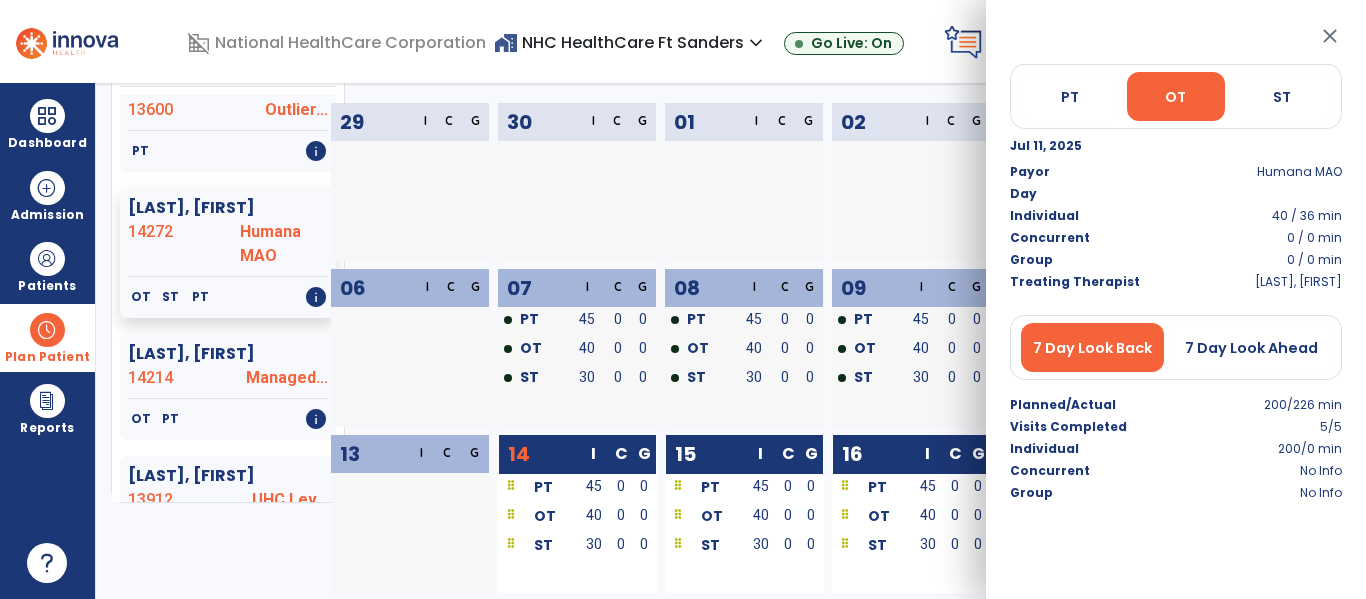 click at bounding box center (951, 213) 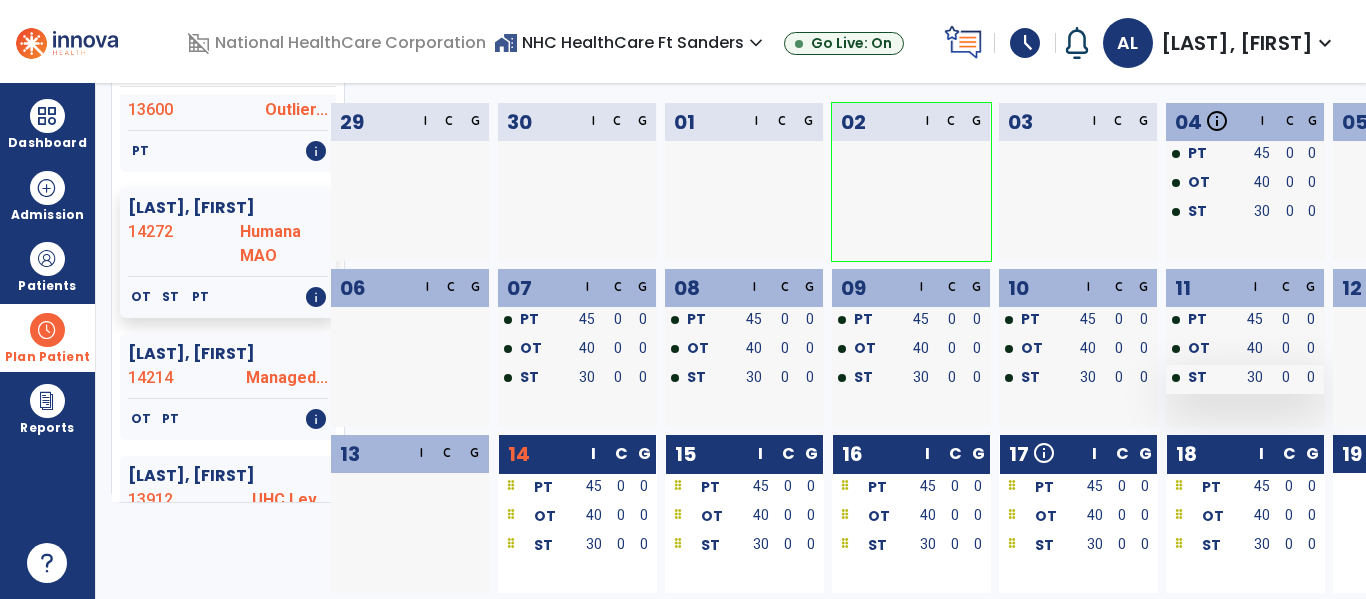 click on "ST" at bounding box center [1201, 379] 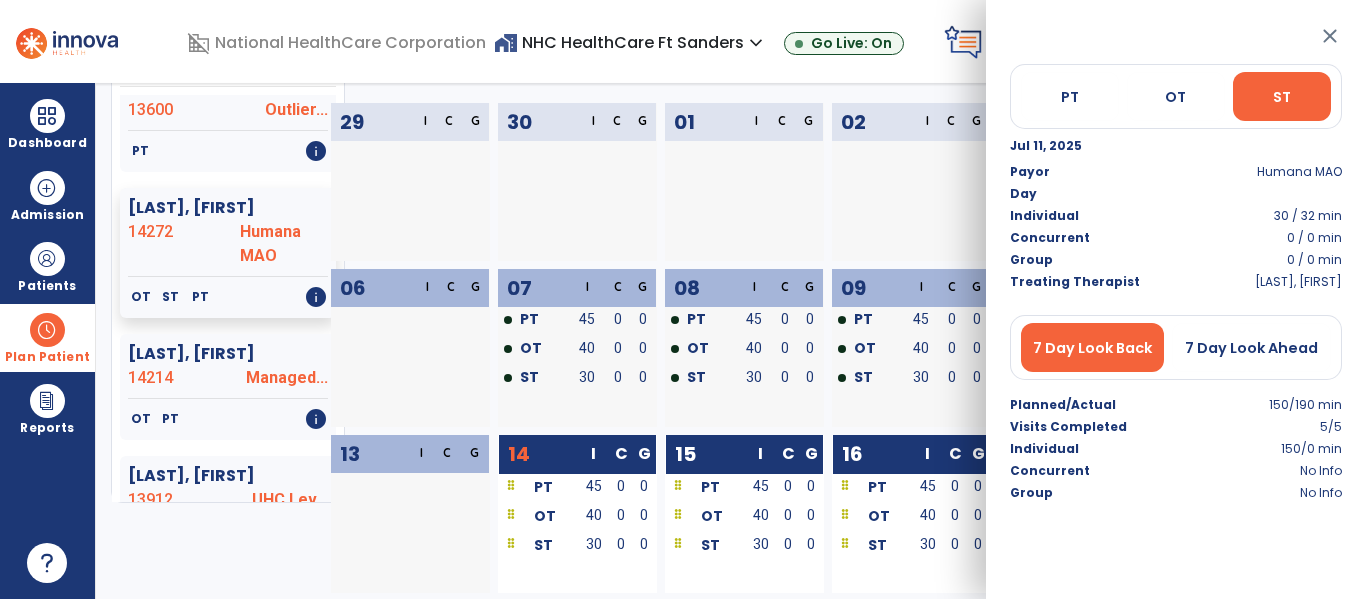 click at bounding box center (951, 213) 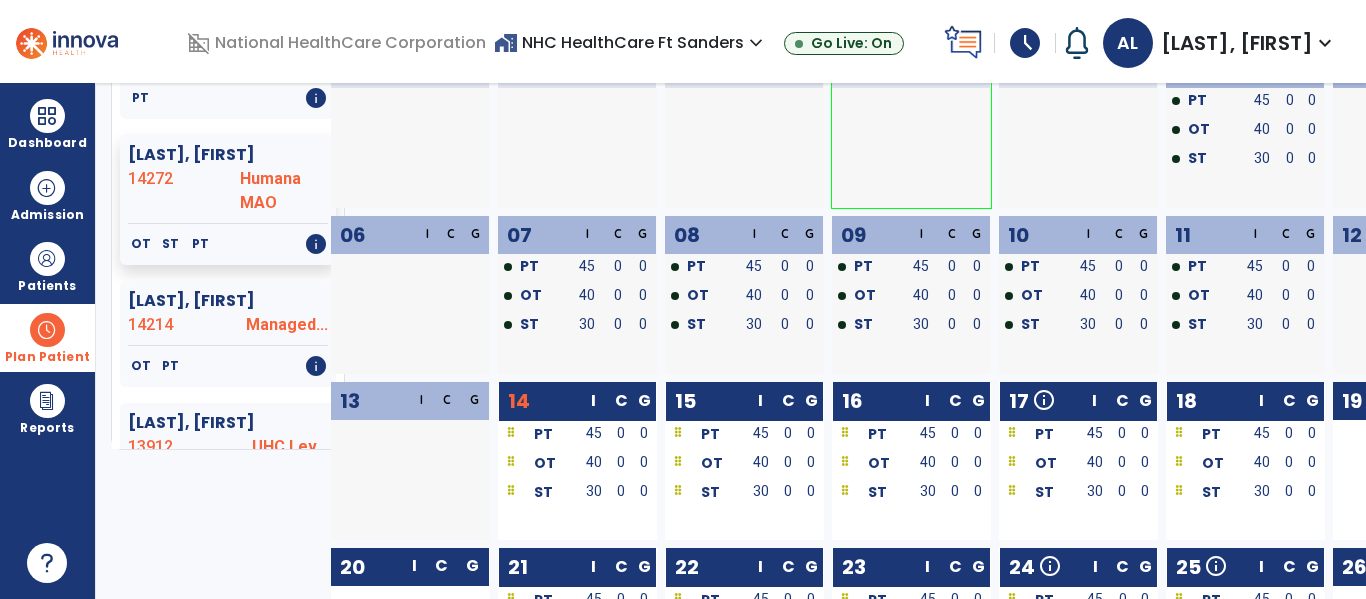 scroll, scrollTop: 204, scrollLeft: 0, axis: vertical 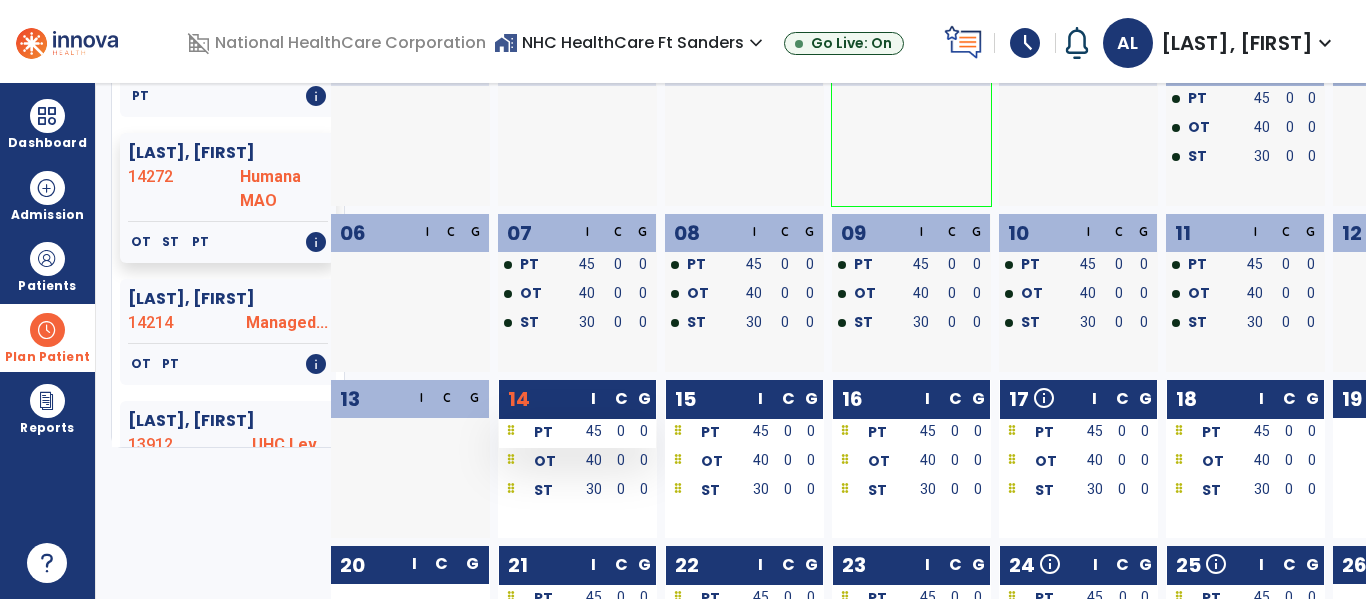 click on "PT" at bounding box center [538, 431] 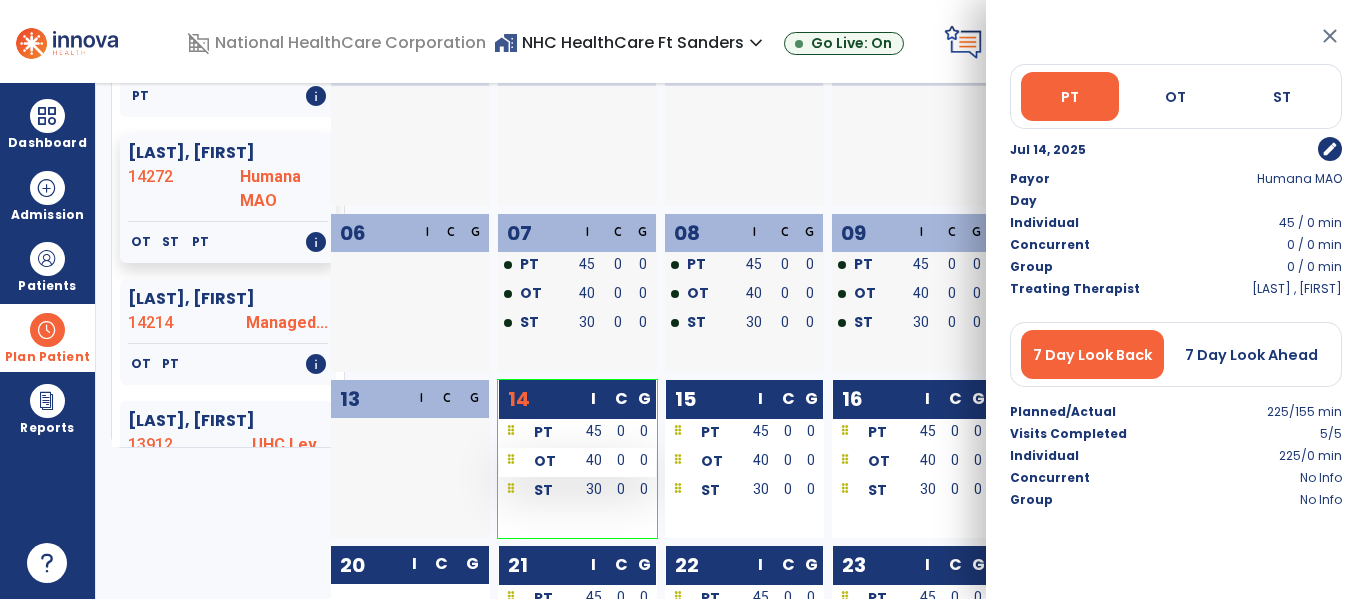 click on "OT" at bounding box center [538, 462] 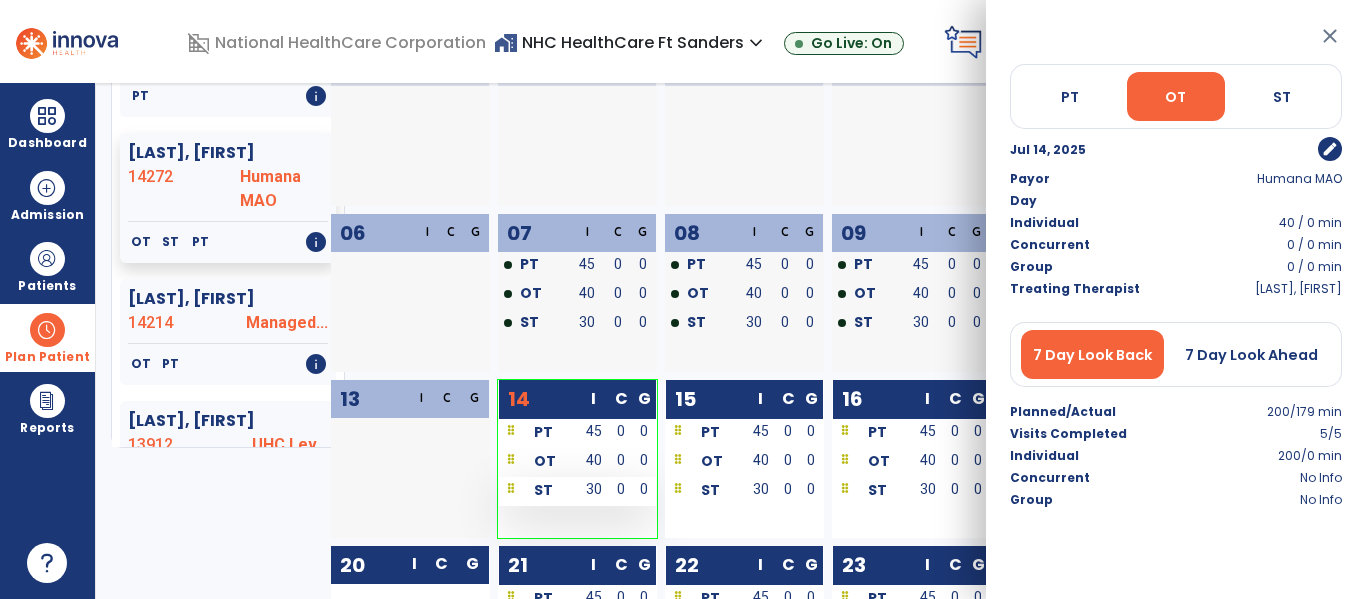 click on "ST" at bounding box center (538, 491) 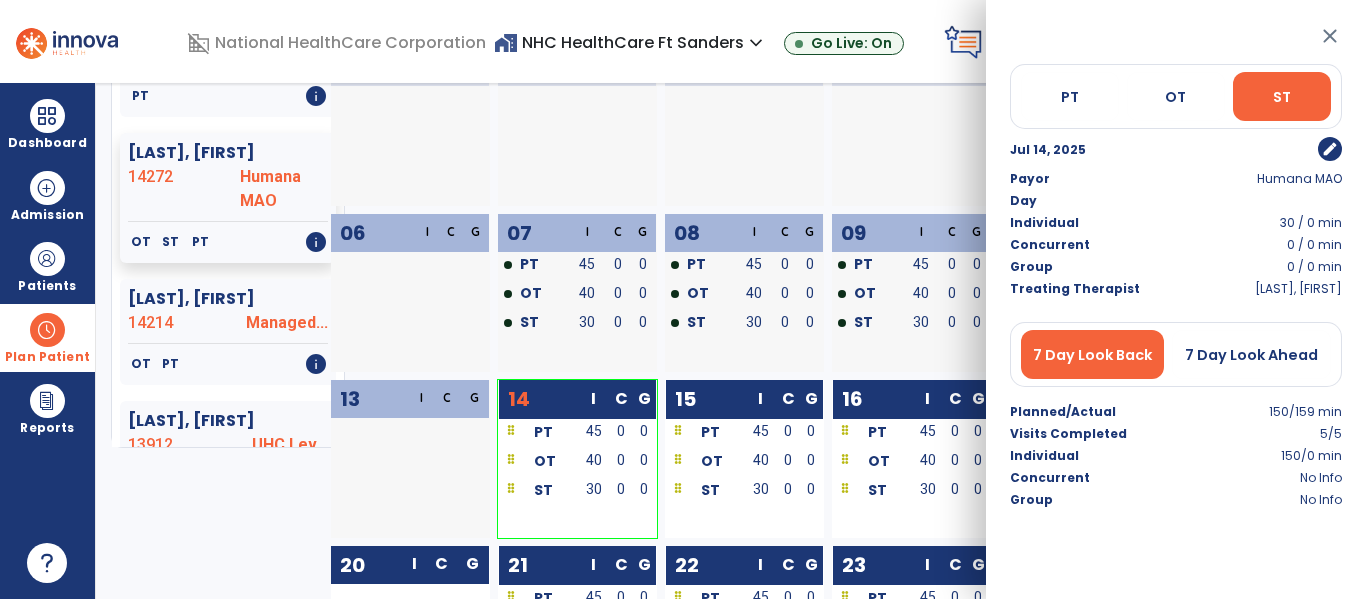click at bounding box center (369, 490) 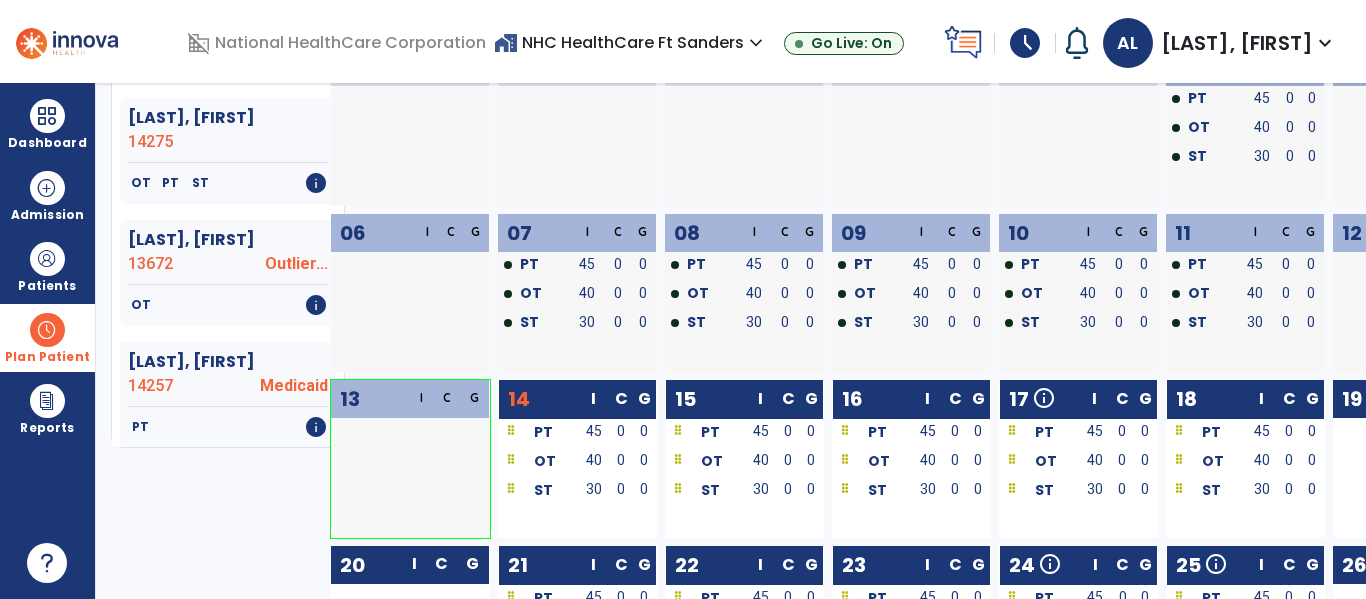 scroll, scrollTop: 3010, scrollLeft: 0, axis: vertical 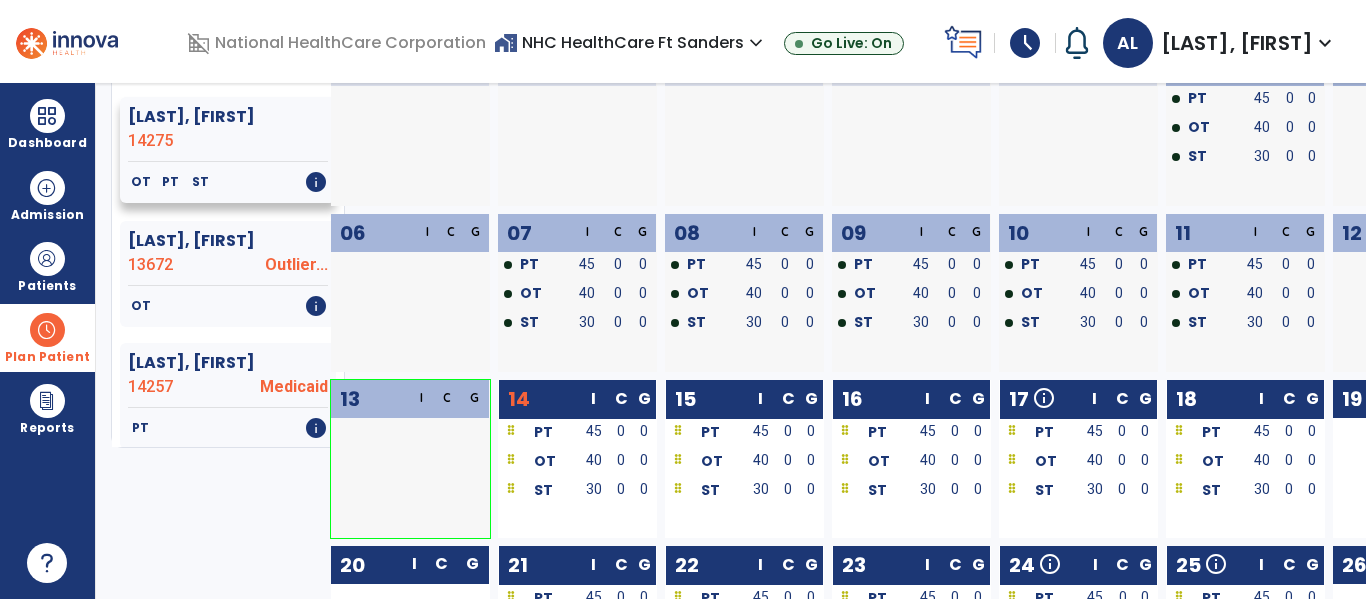 click on "[LAST], [FIRST]" 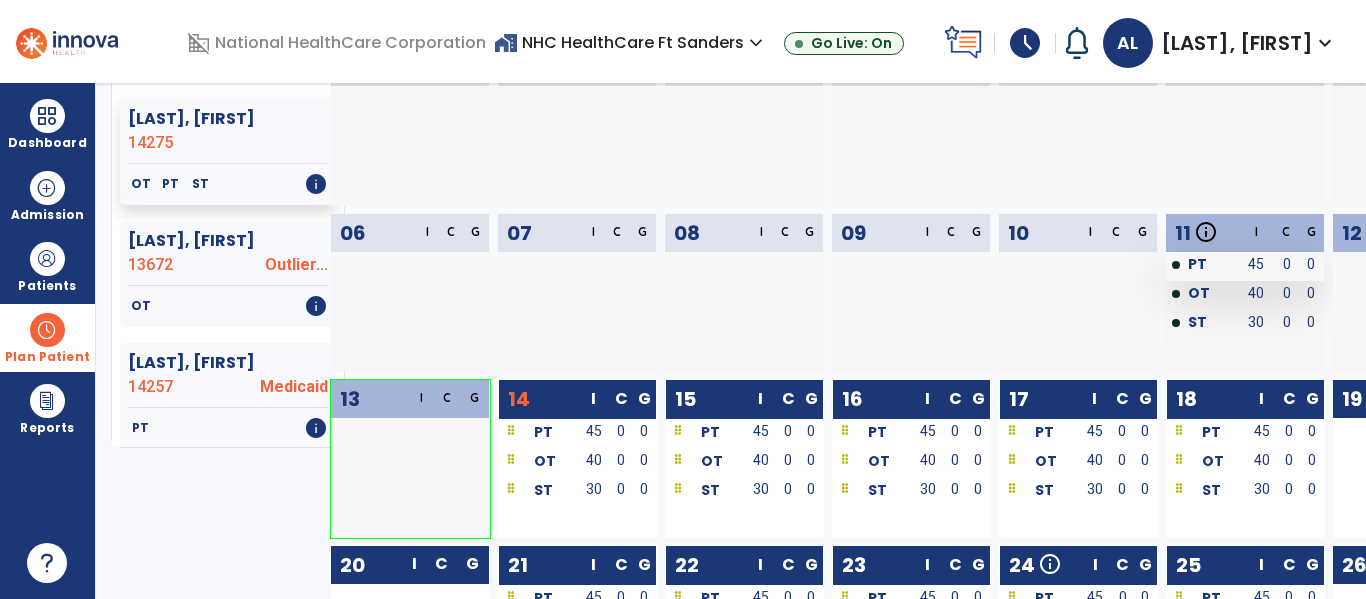 click on "PT" at bounding box center (1197, 264) 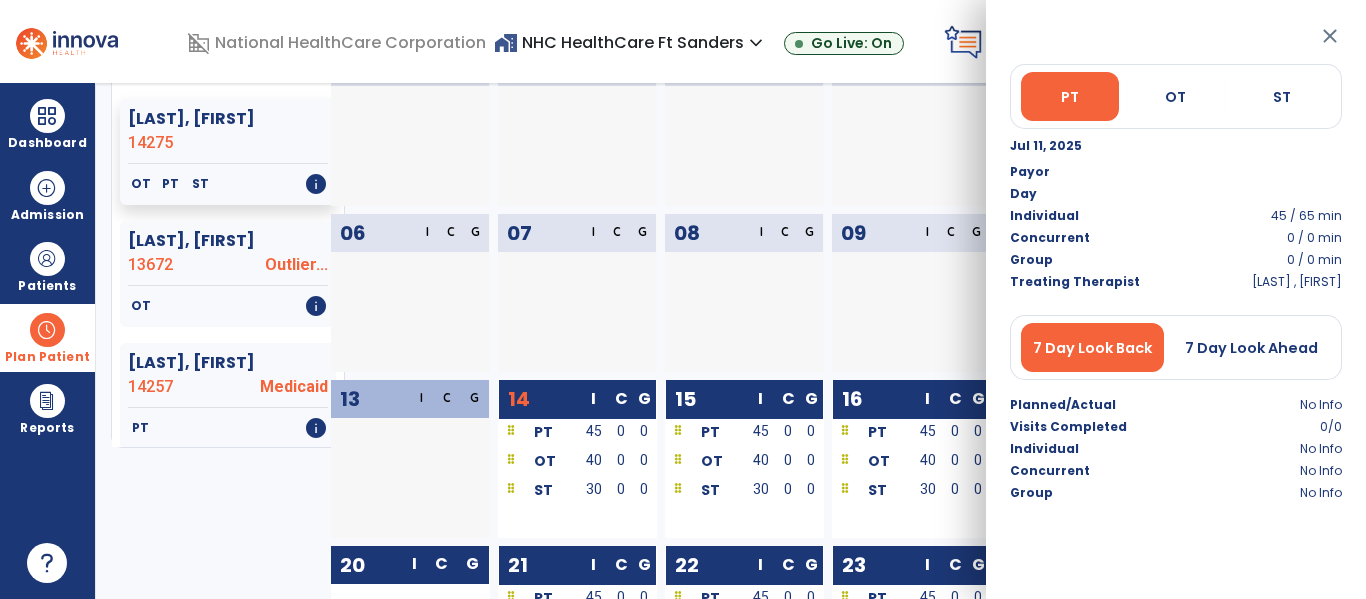 click at bounding box center (873, 324) 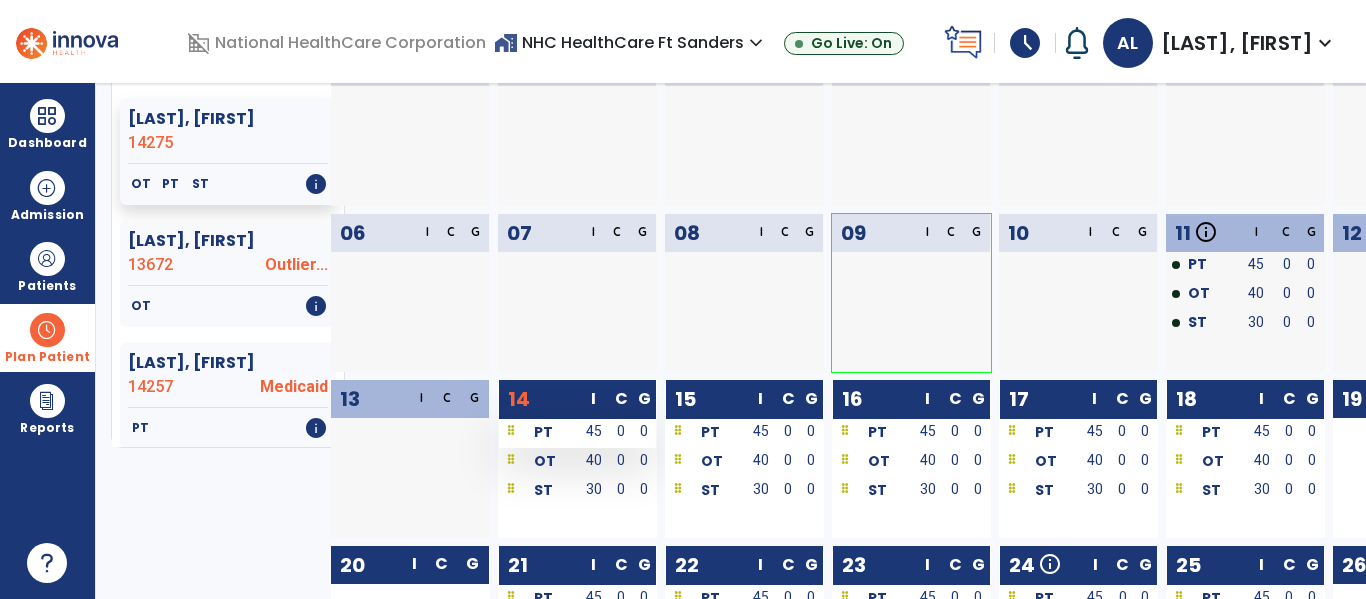 click on "PT" at bounding box center (538, 431) 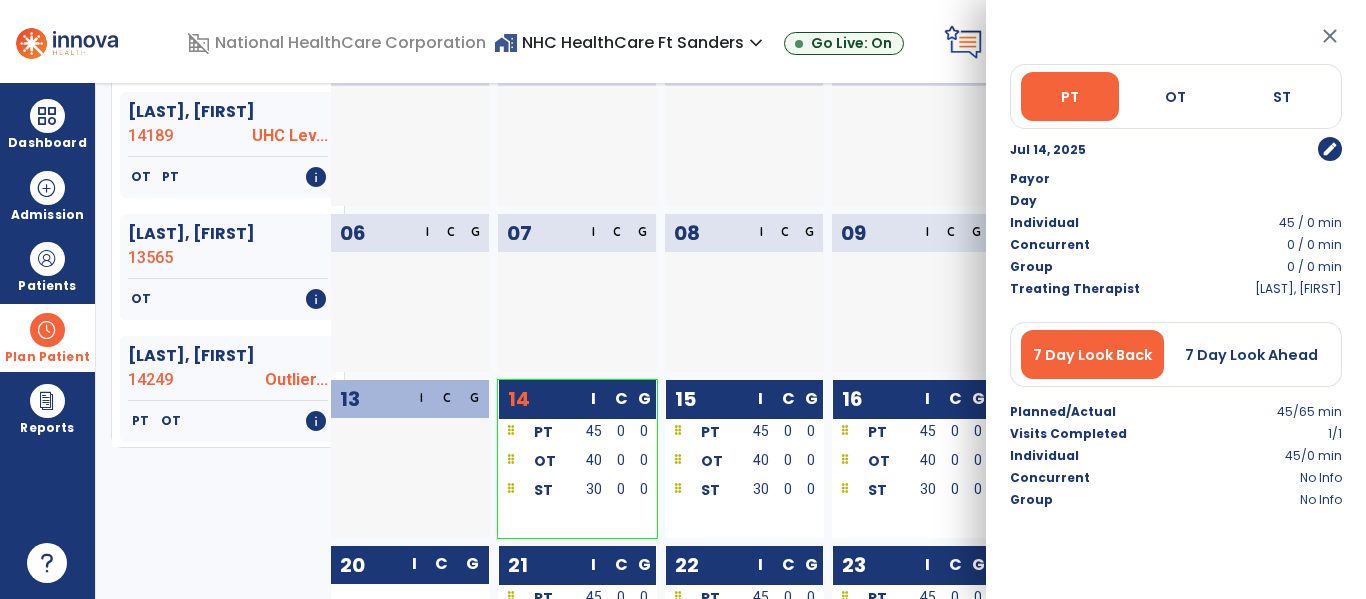 click on "OT   info" 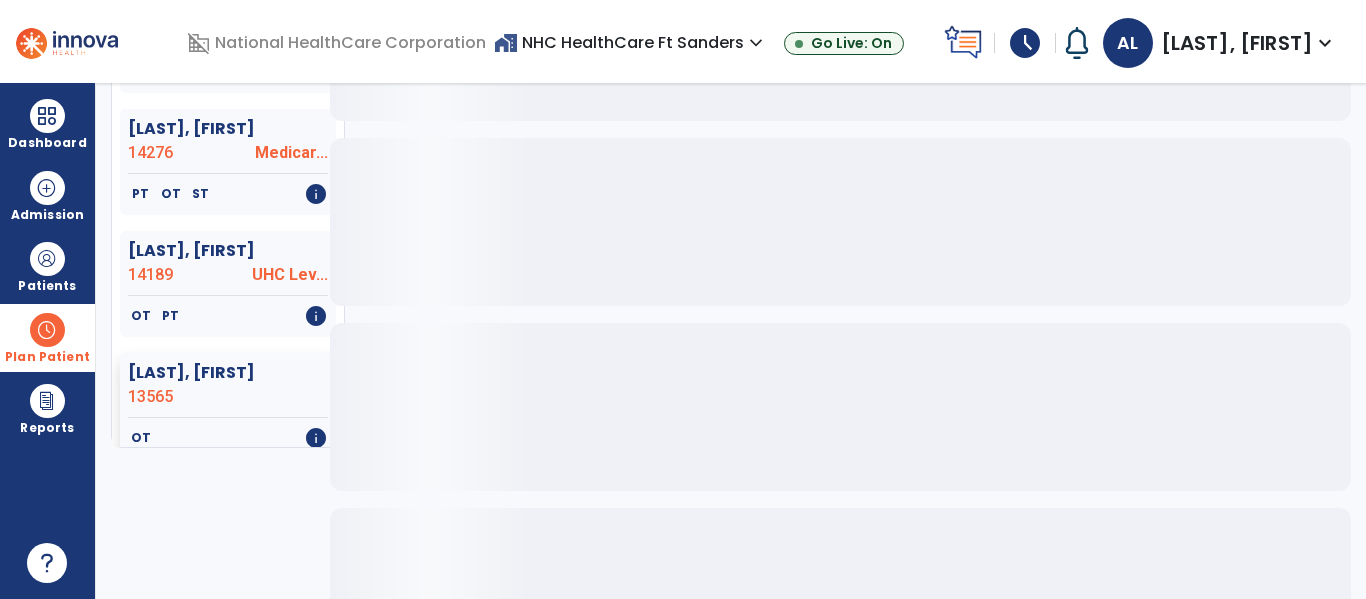 scroll, scrollTop: 2243, scrollLeft: 0, axis: vertical 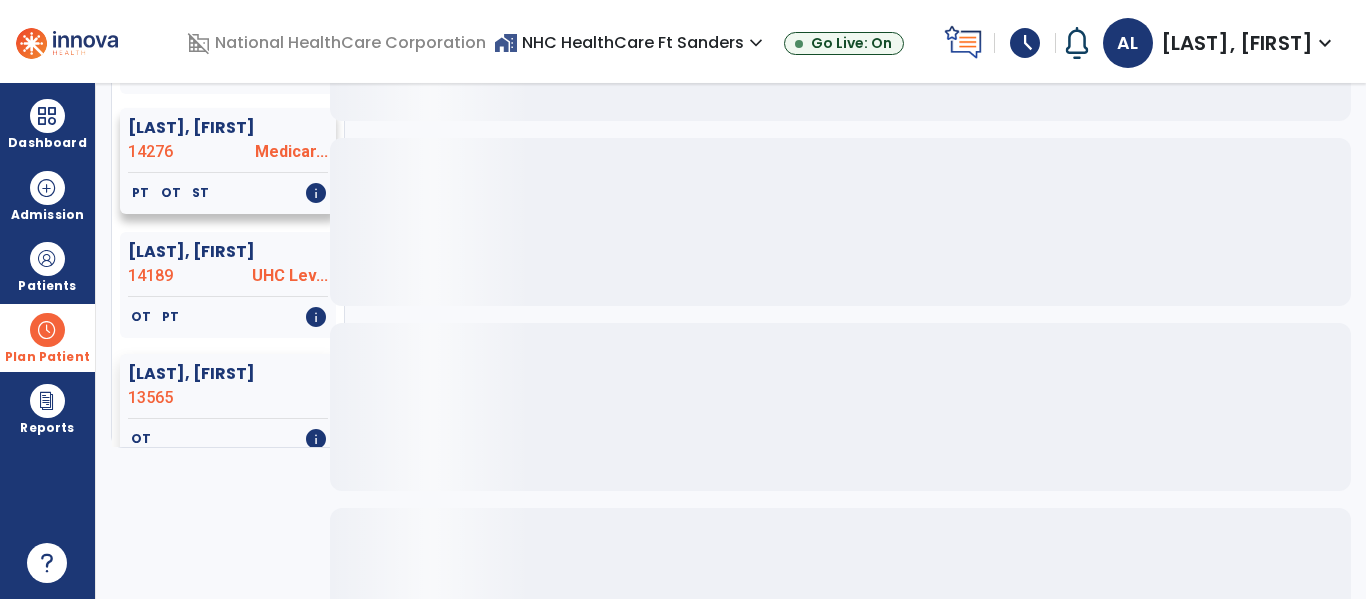 click on "[LAST], [FIRST]" 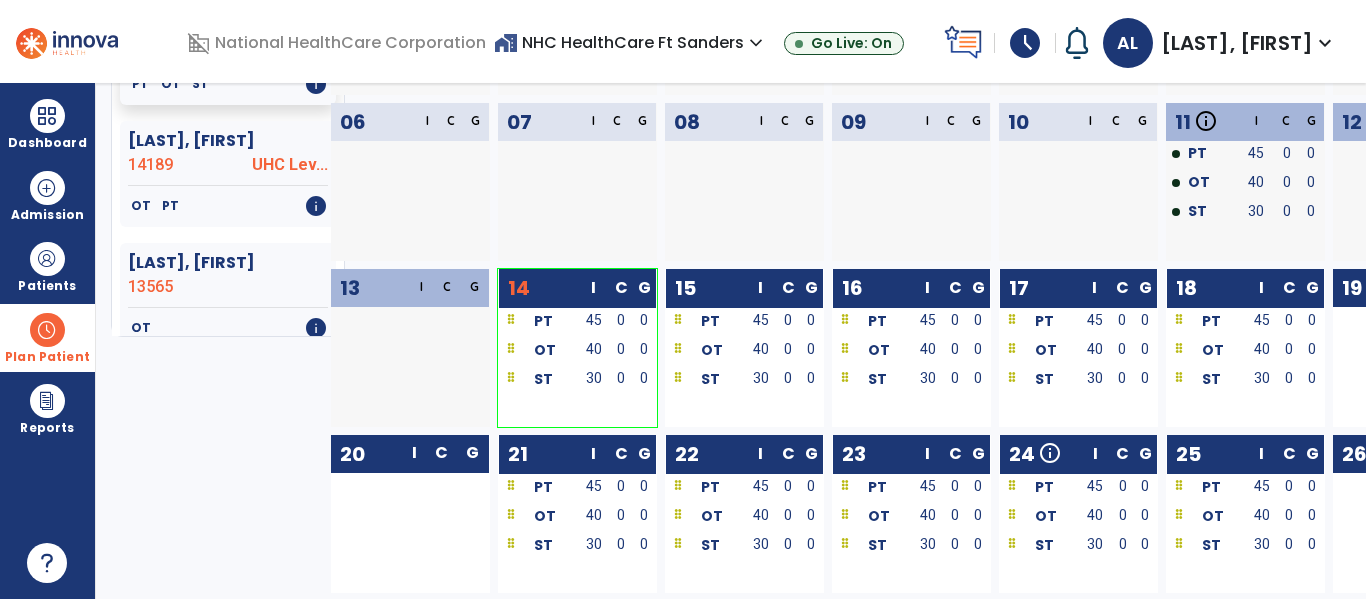 scroll, scrollTop: 193, scrollLeft: 0, axis: vertical 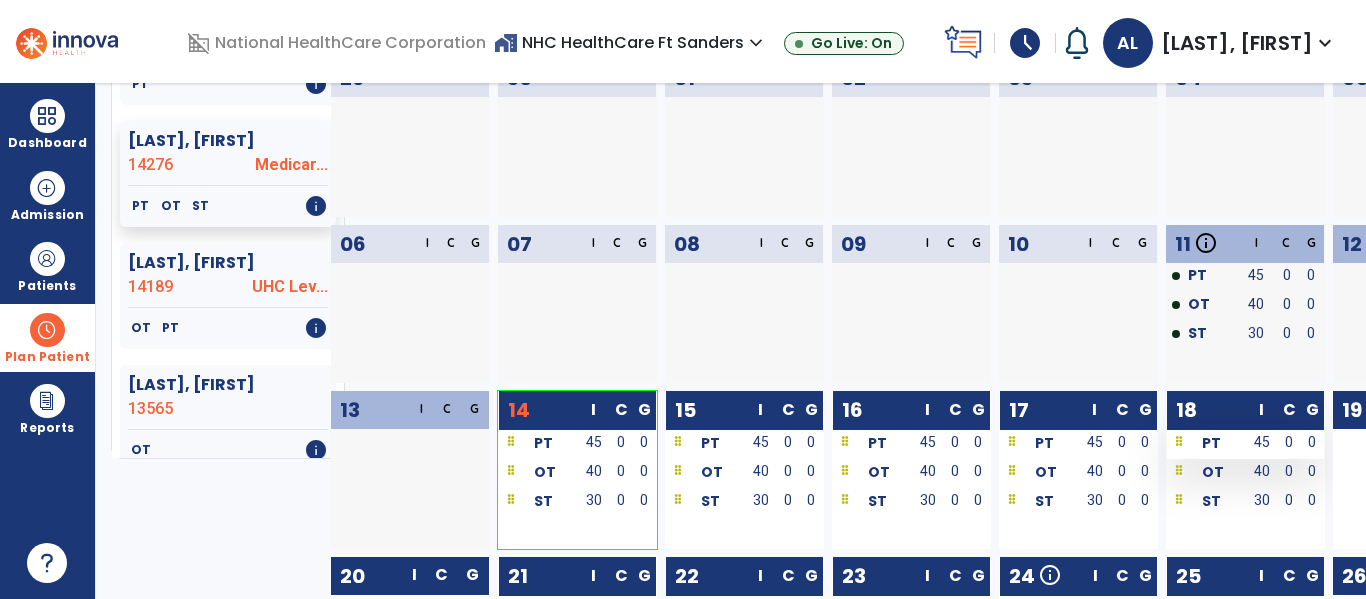 click on "PT" at bounding box center (1206, 442) 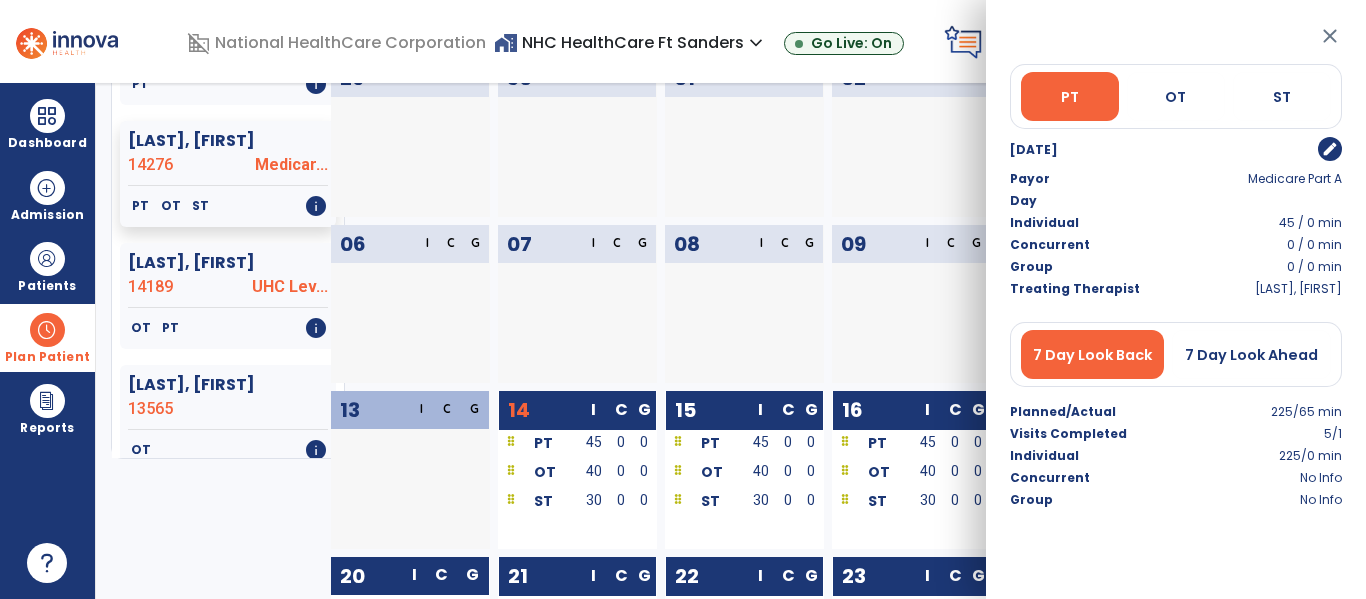 click at bounding box center (927, 306) 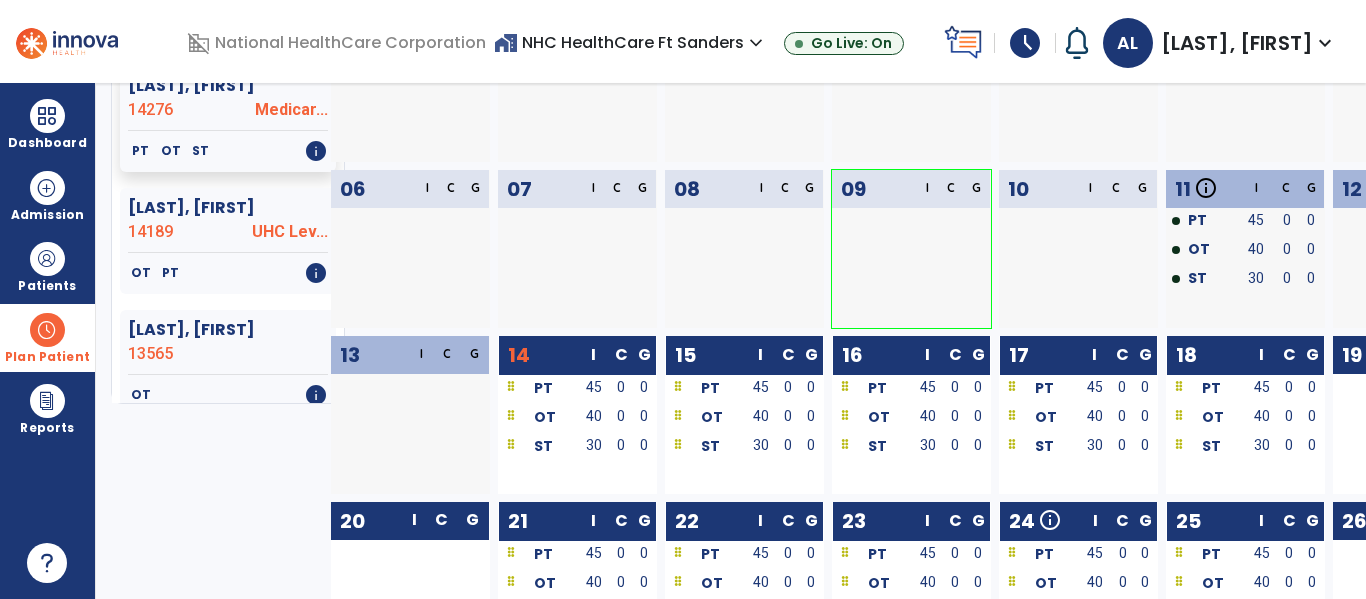 scroll, scrollTop: 249, scrollLeft: 0, axis: vertical 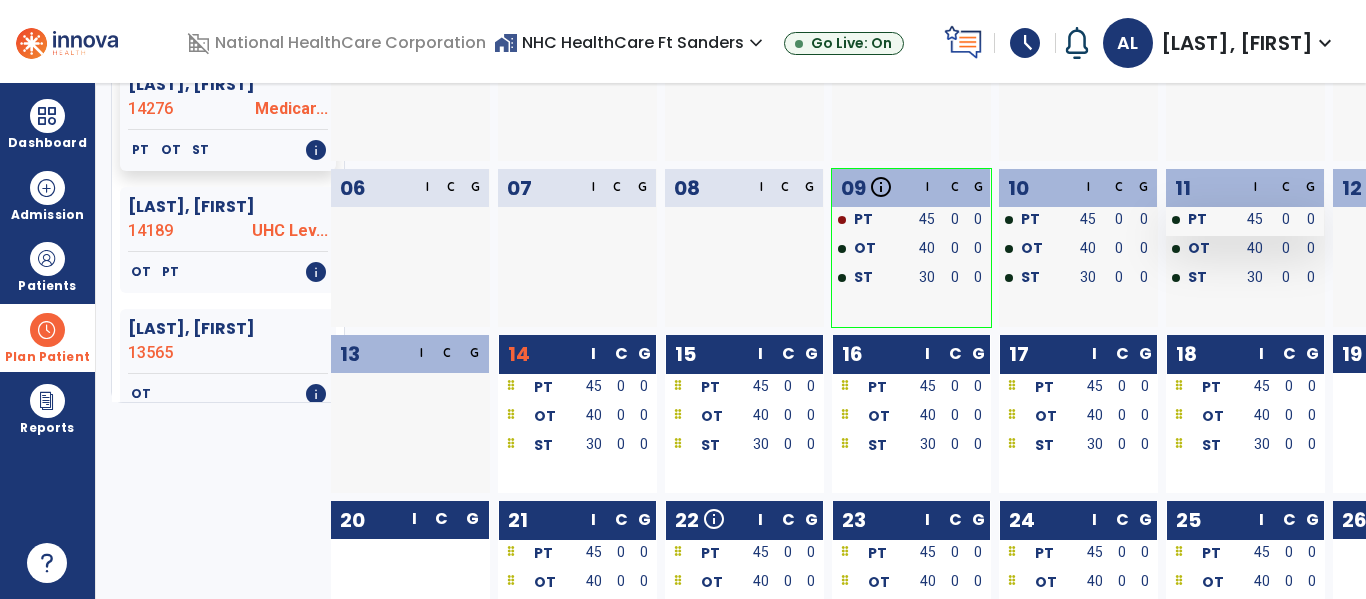 click on "PT" at bounding box center (1197, 219) 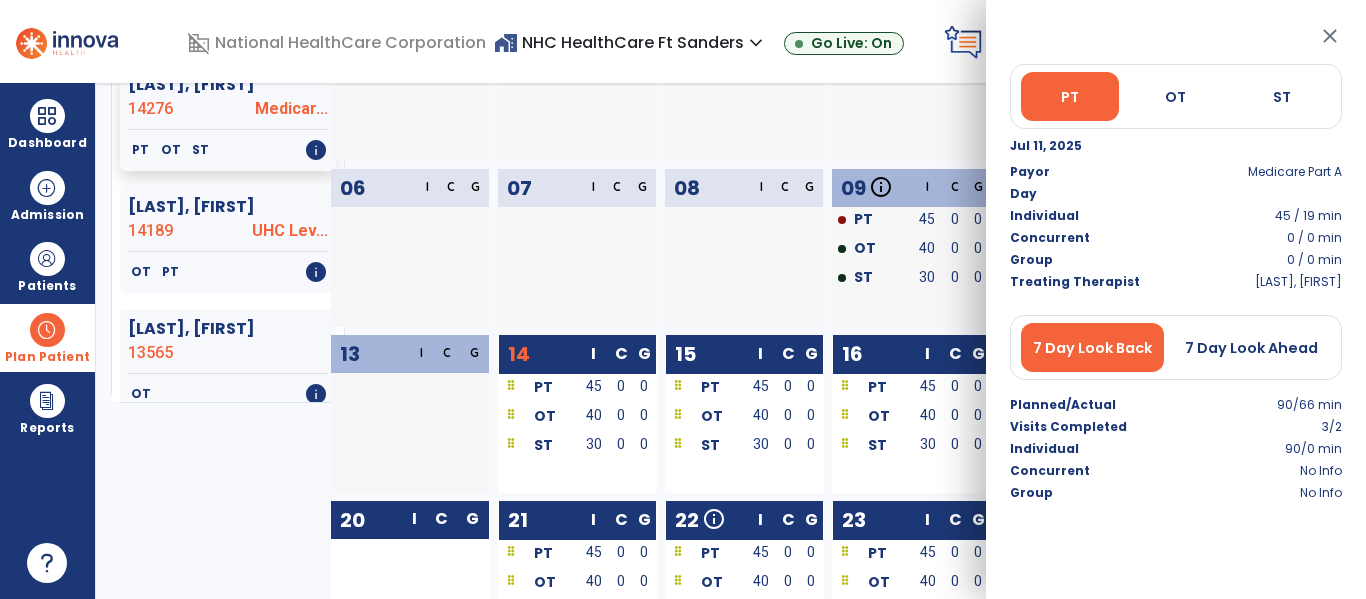 click at bounding box center (539, 279) 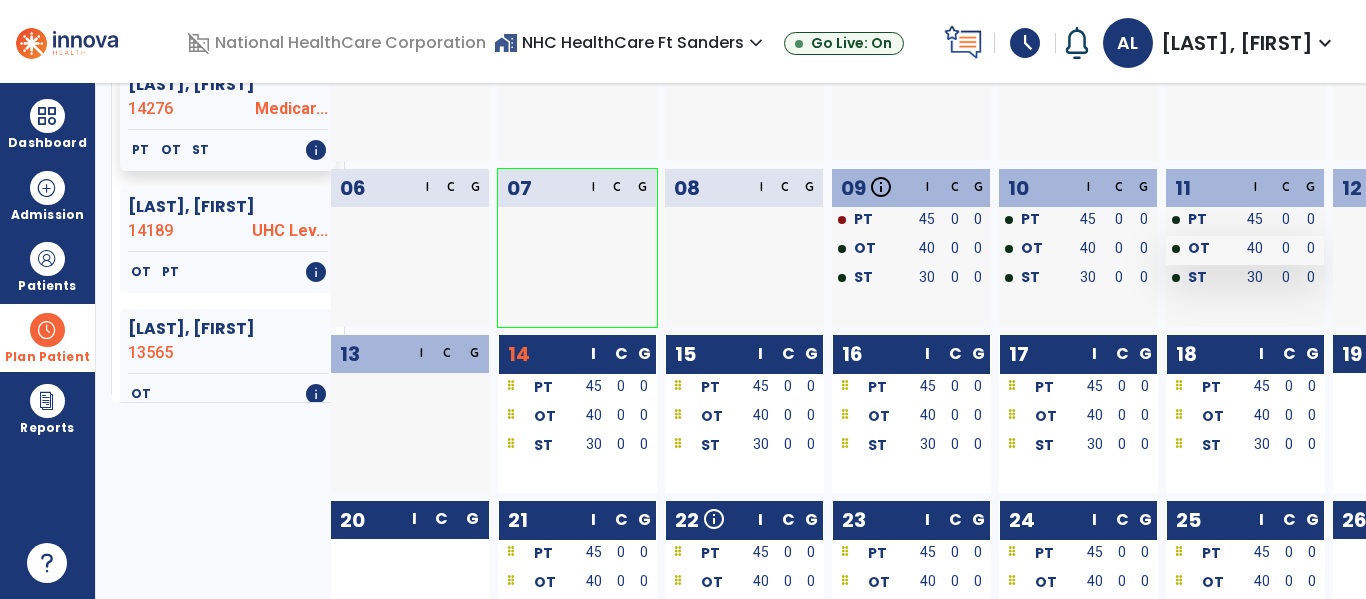 click on "OT" at bounding box center [1201, 250] 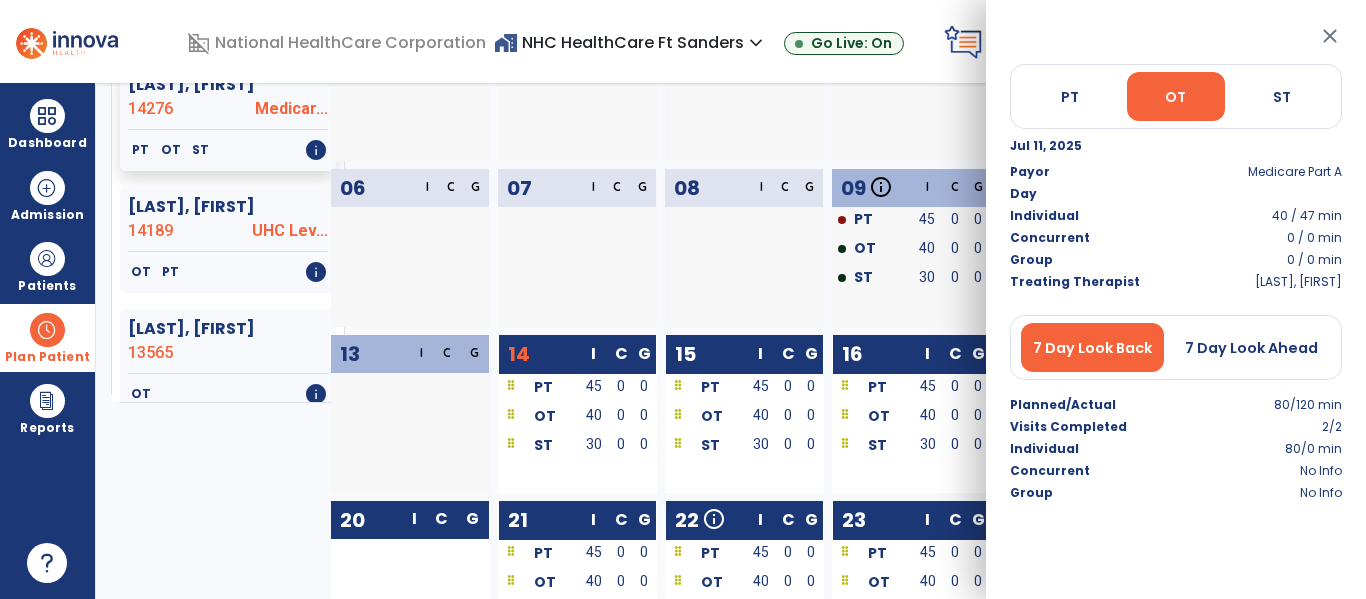 click on "07  I C G" 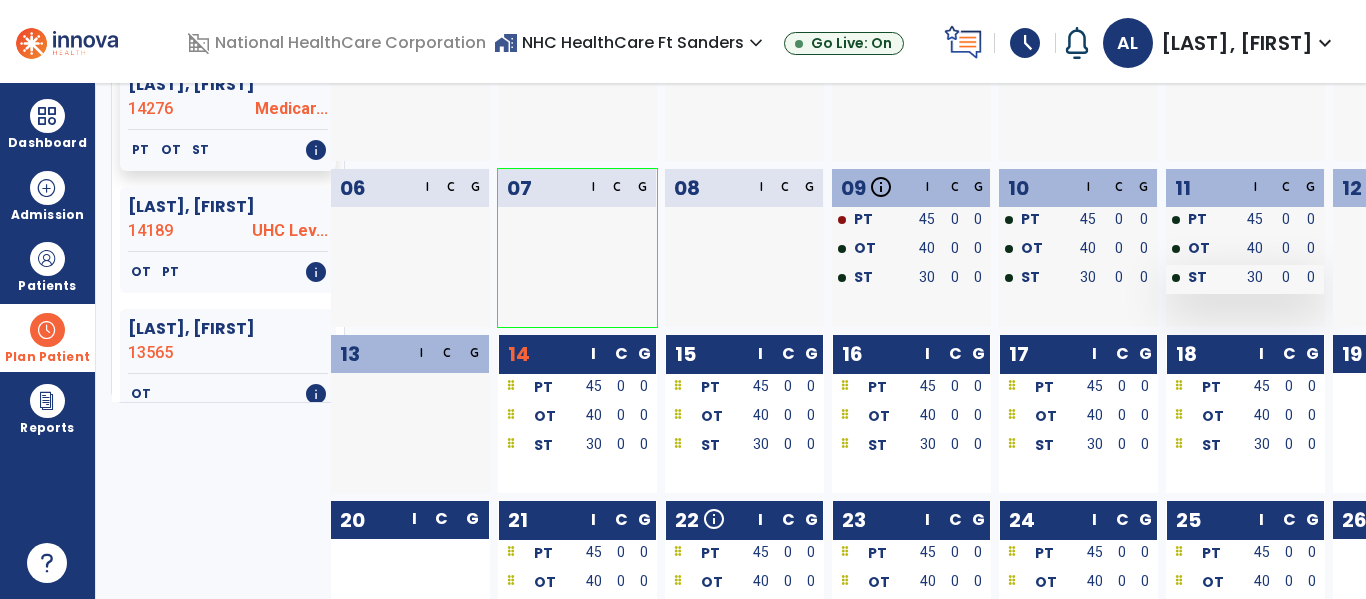 click on "ST" at bounding box center [1201, 279] 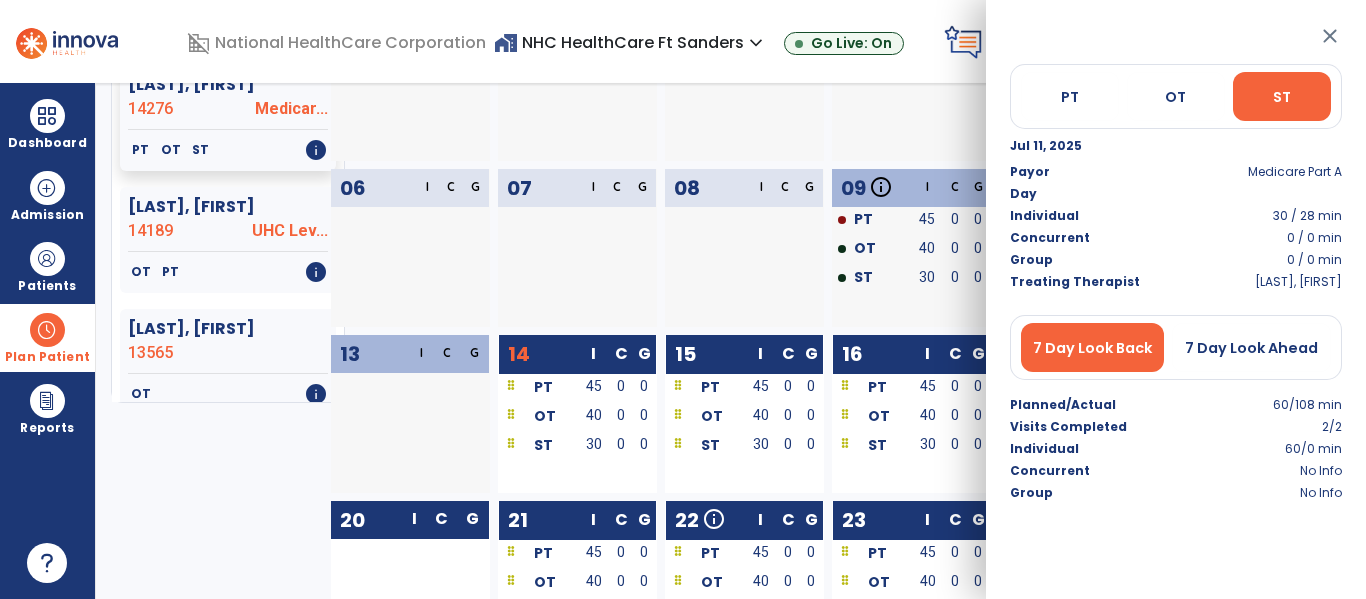 click at bounding box center (642, 279) 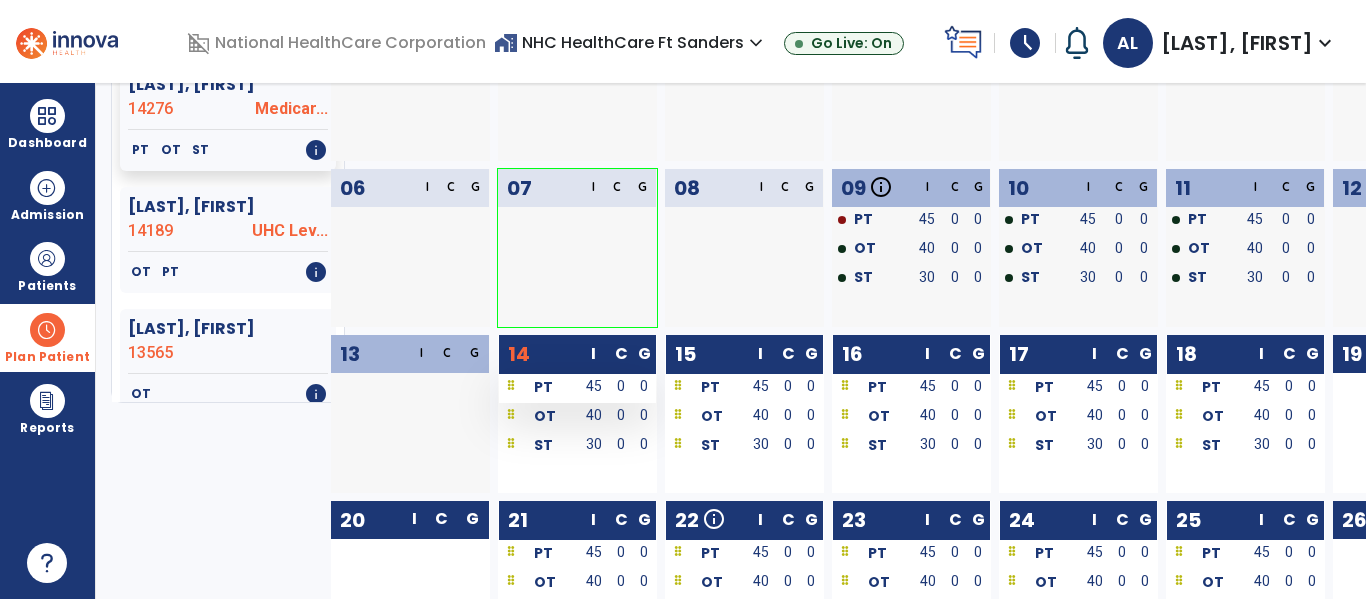 click on "PT" at bounding box center (543, 387) 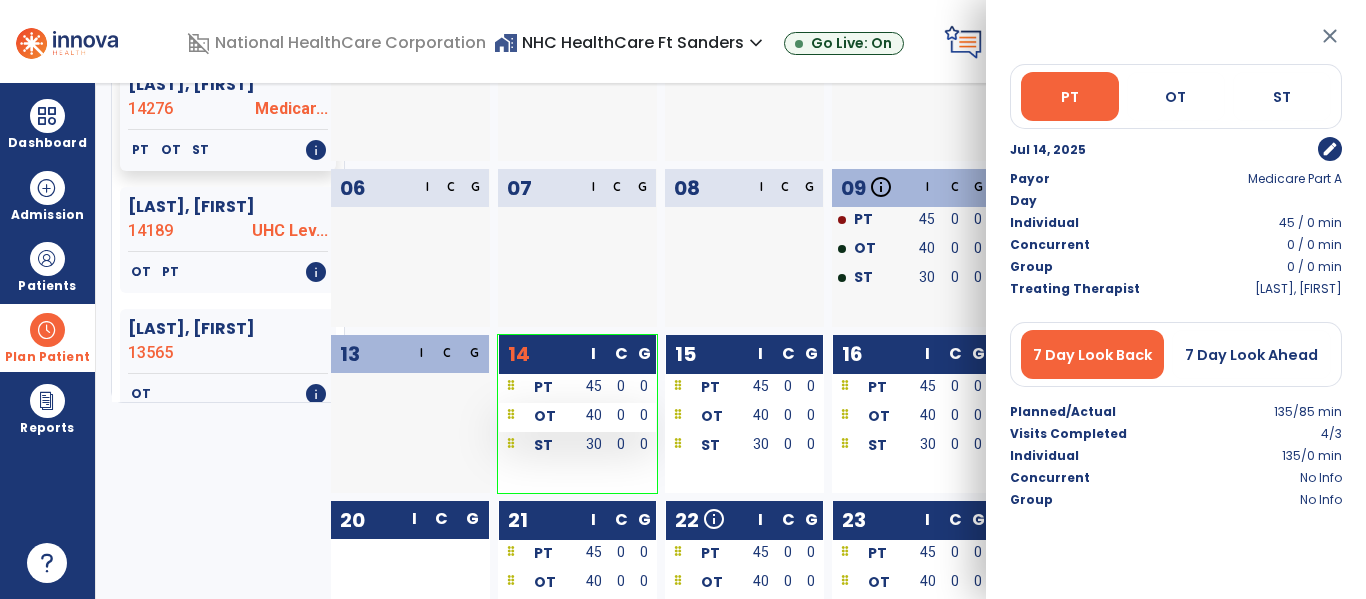 click on "OT" at bounding box center (538, 417) 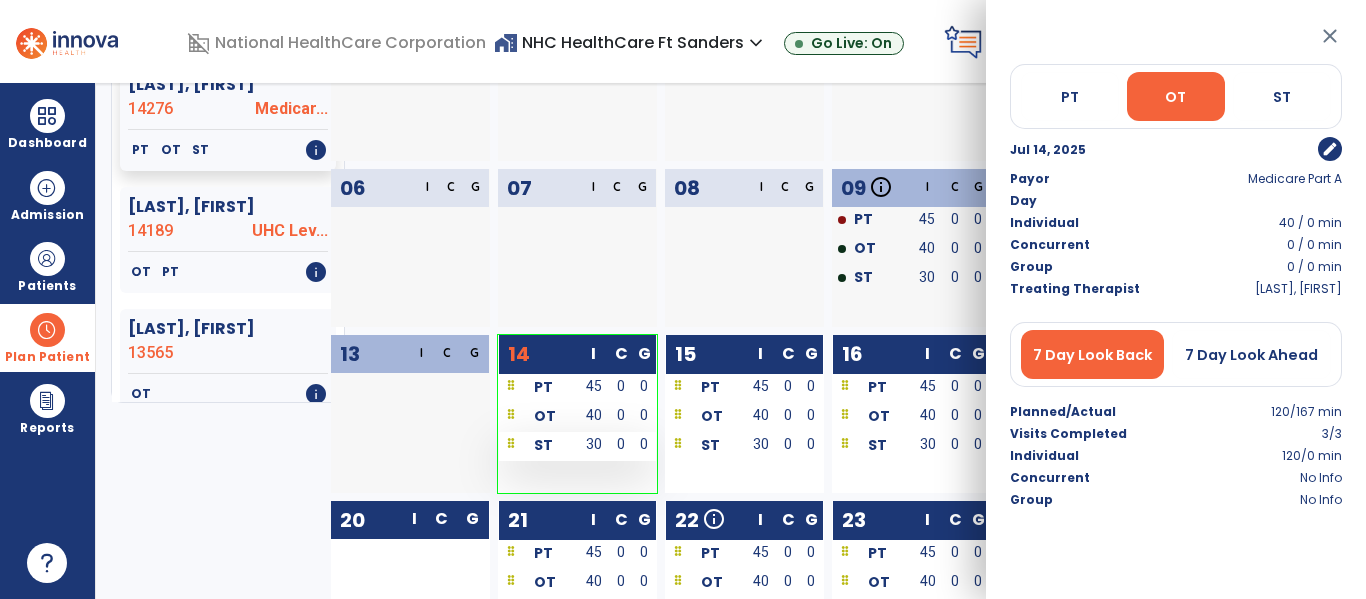 click on "ST" at bounding box center (543, 445) 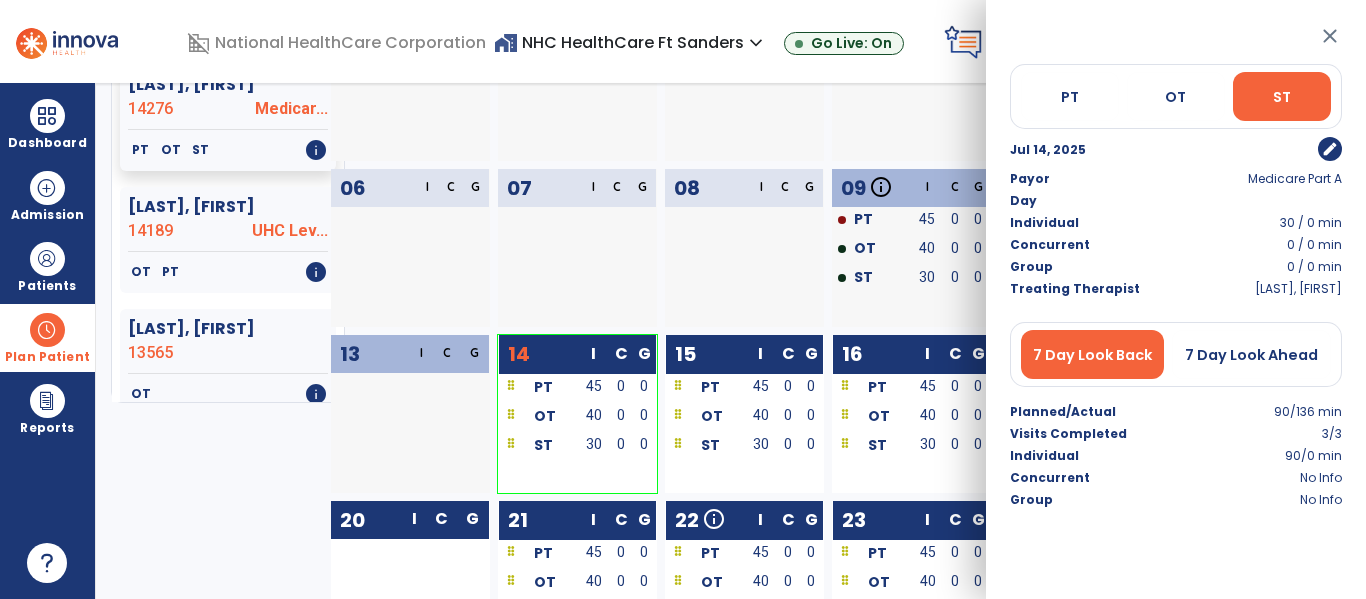 click at bounding box center [539, 250] 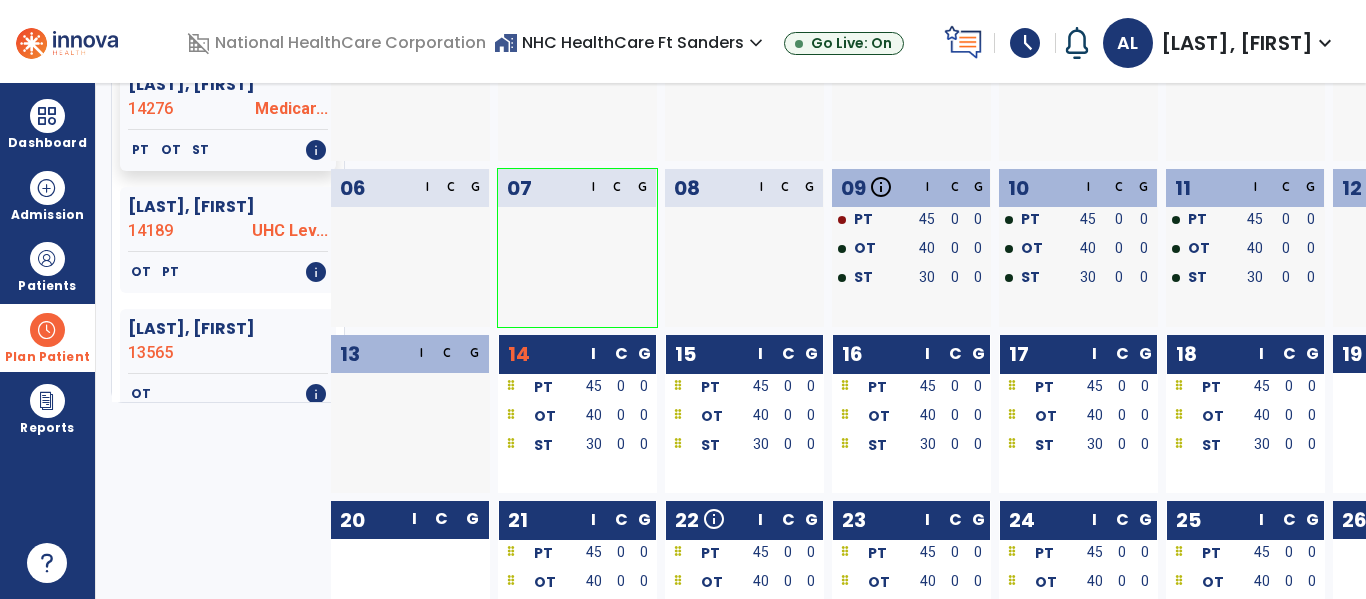 scroll, scrollTop: 0, scrollLeft: 0, axis: both 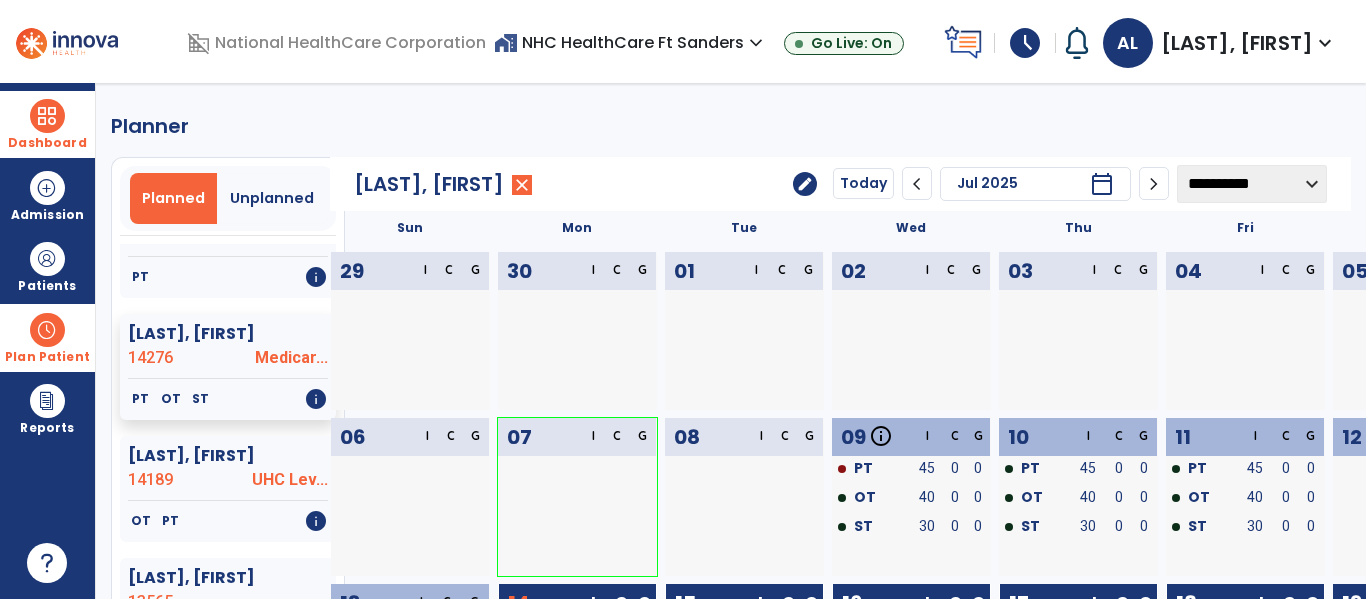 click on "Dashboard" at bounding box center (47, 124) 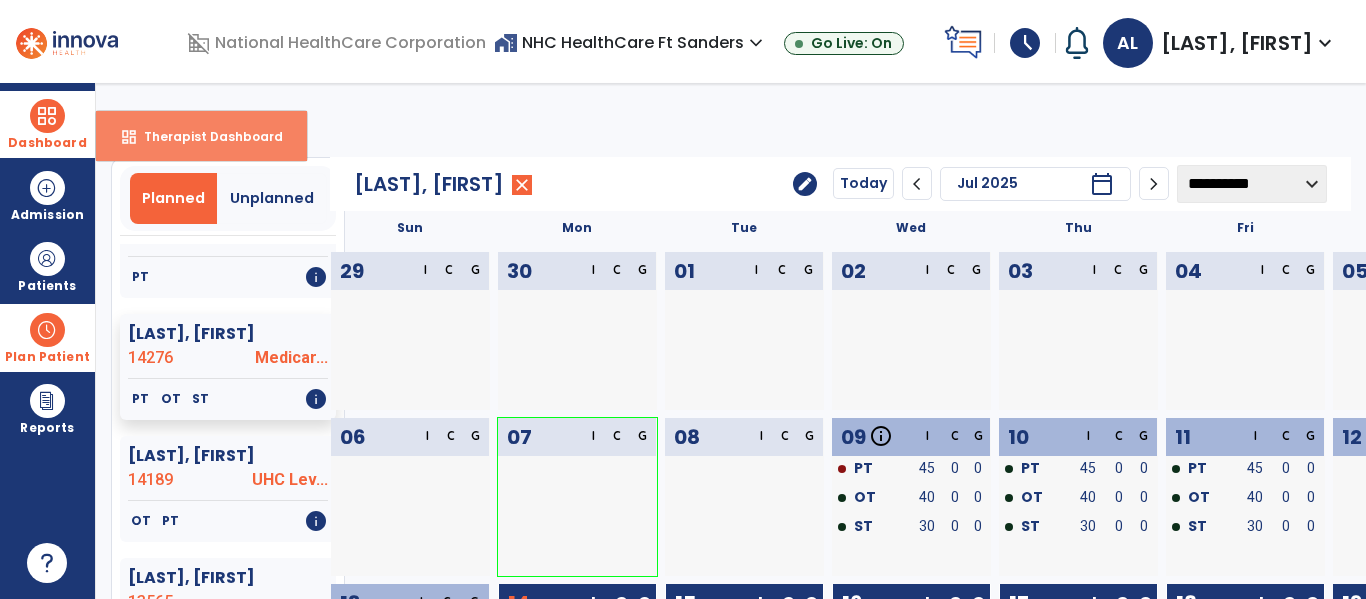 click on "dashboard  Therapist Dashboard" at bounding box center [201, 136] 